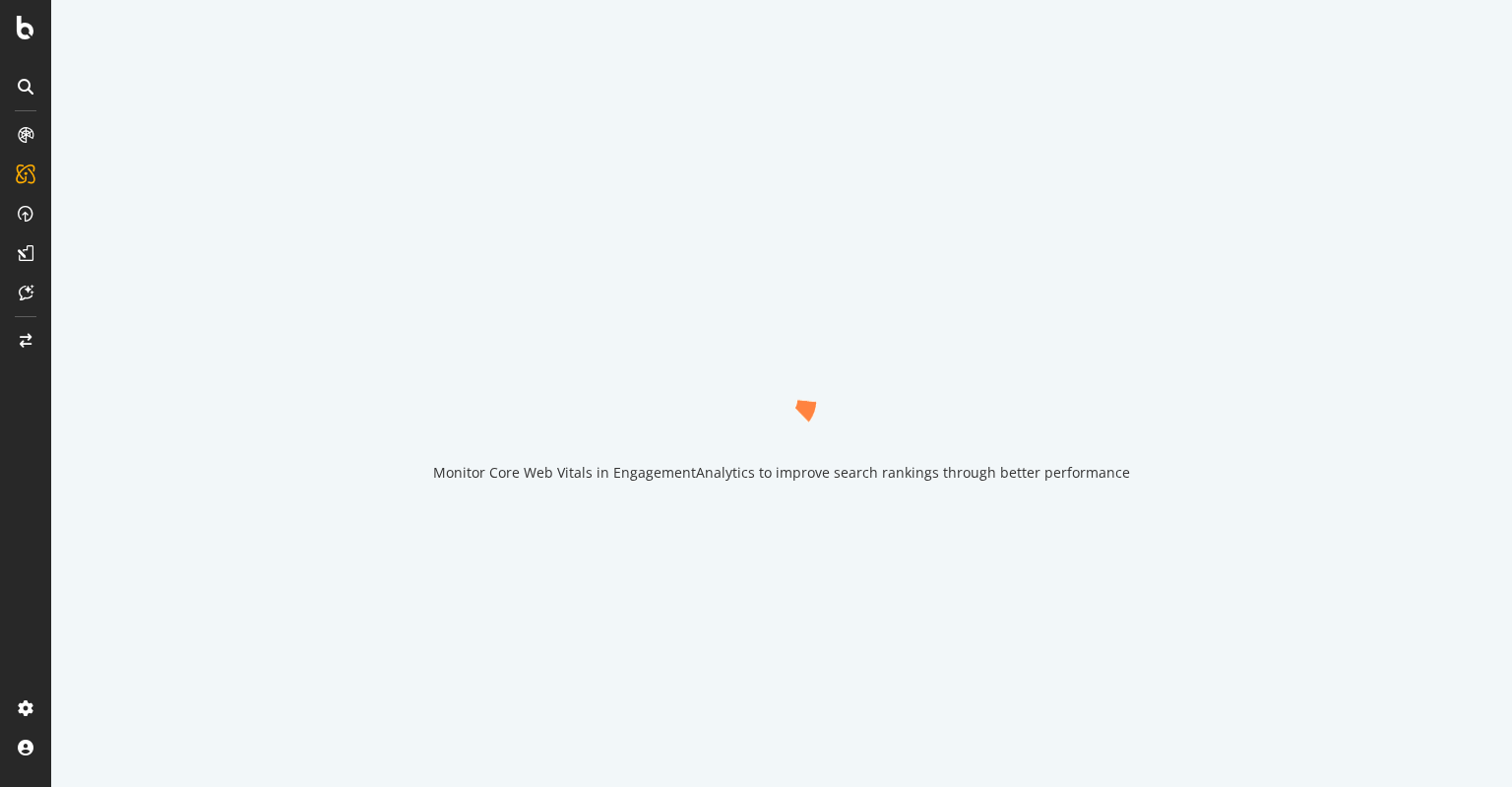 scroll, scrollTop: 0, scrollLeft: 0, axis: both 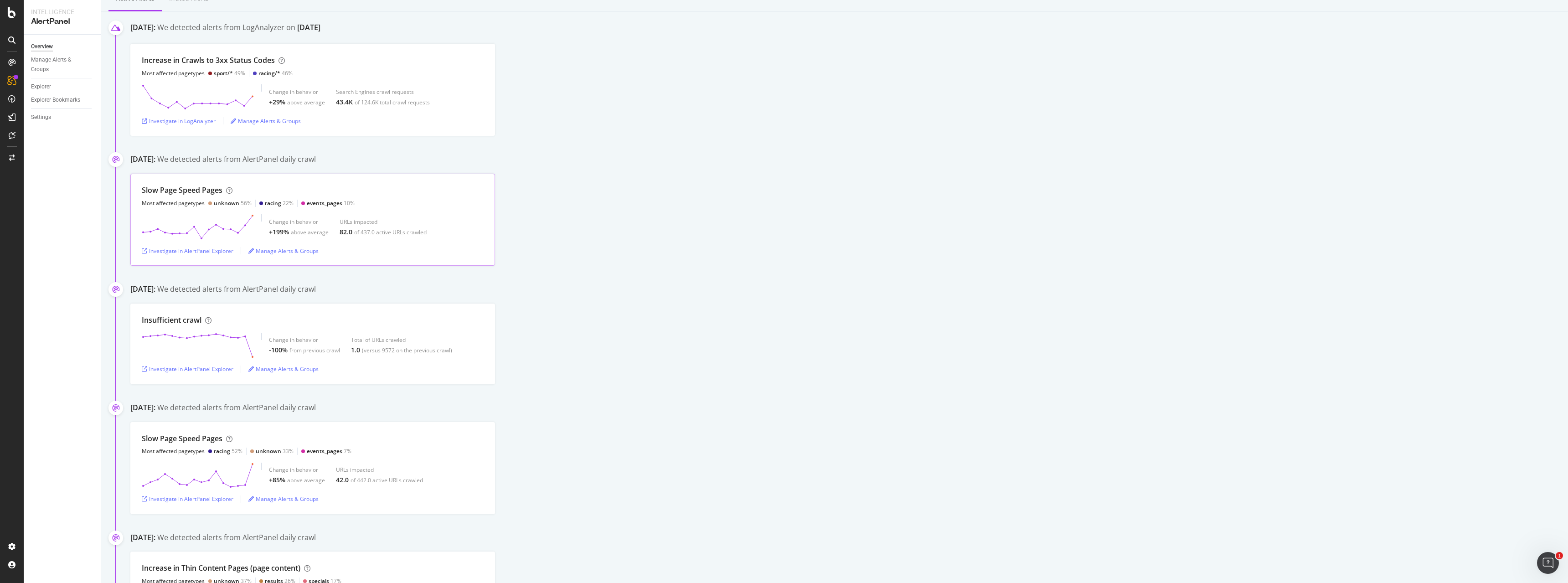 click on "Slow Page Speed Pages Most affected pagetypes unknown   56% racing   22% events_pages   10%" at bounding box center (313, 196) 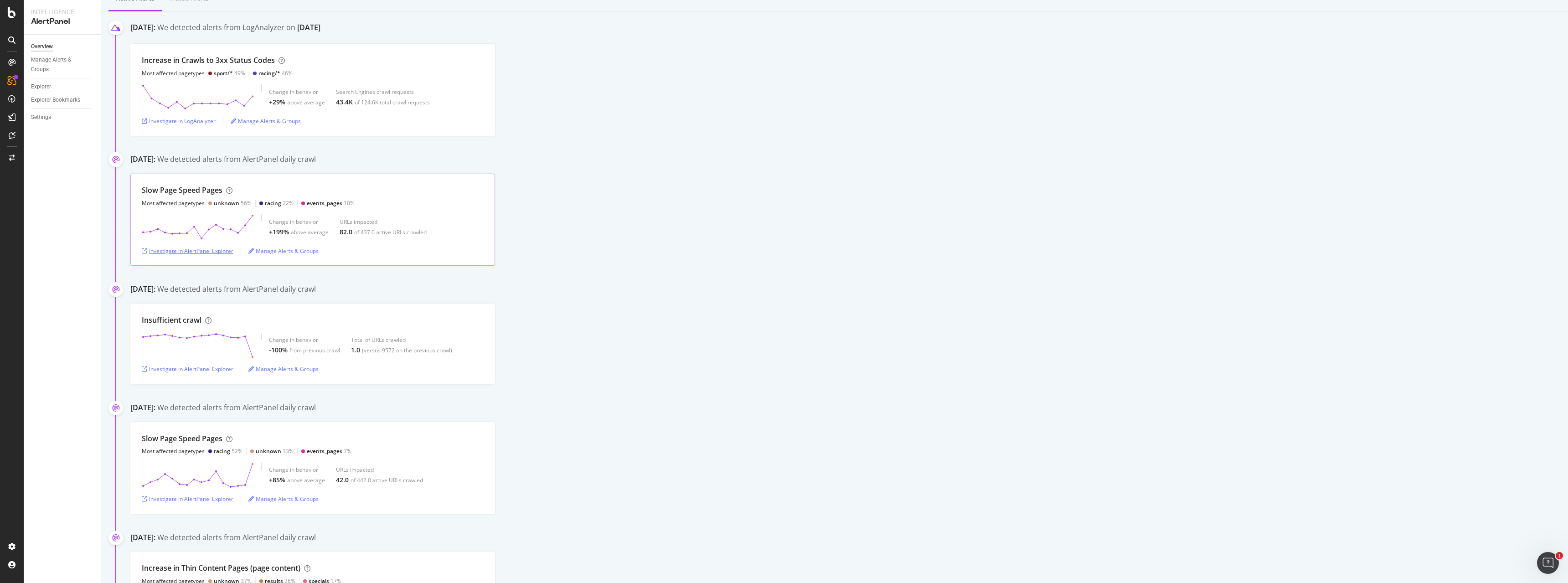 click on "Investigate in AlertPanel Explorer" at bounding box center [187, 251] 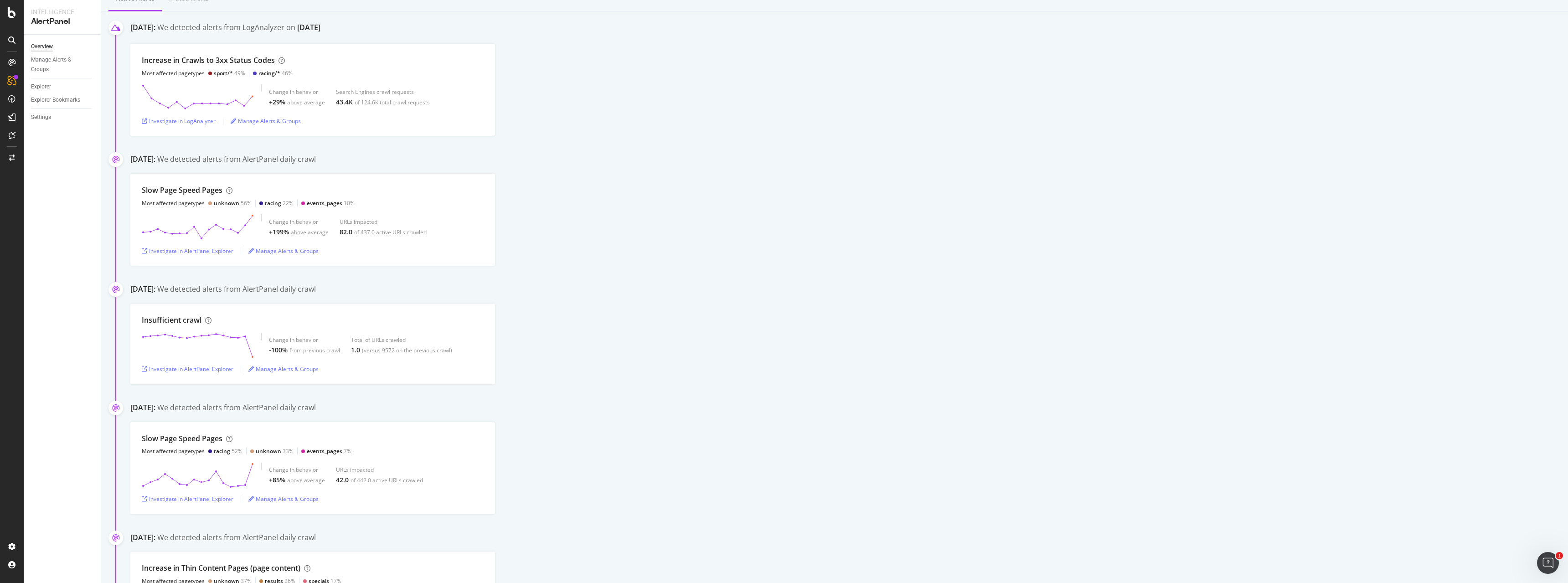 click on "Increase in Crawls to 3xx Status Codes Most affected pagetypes sport/*   49% racing/*   46% Change in behavior +29% above average Search Engines crawl requests 43.4K of 124.6K total crawl requests Investigate in LogAnalyzer Manage Alerts & Groups" at bounding box center (849, 90) 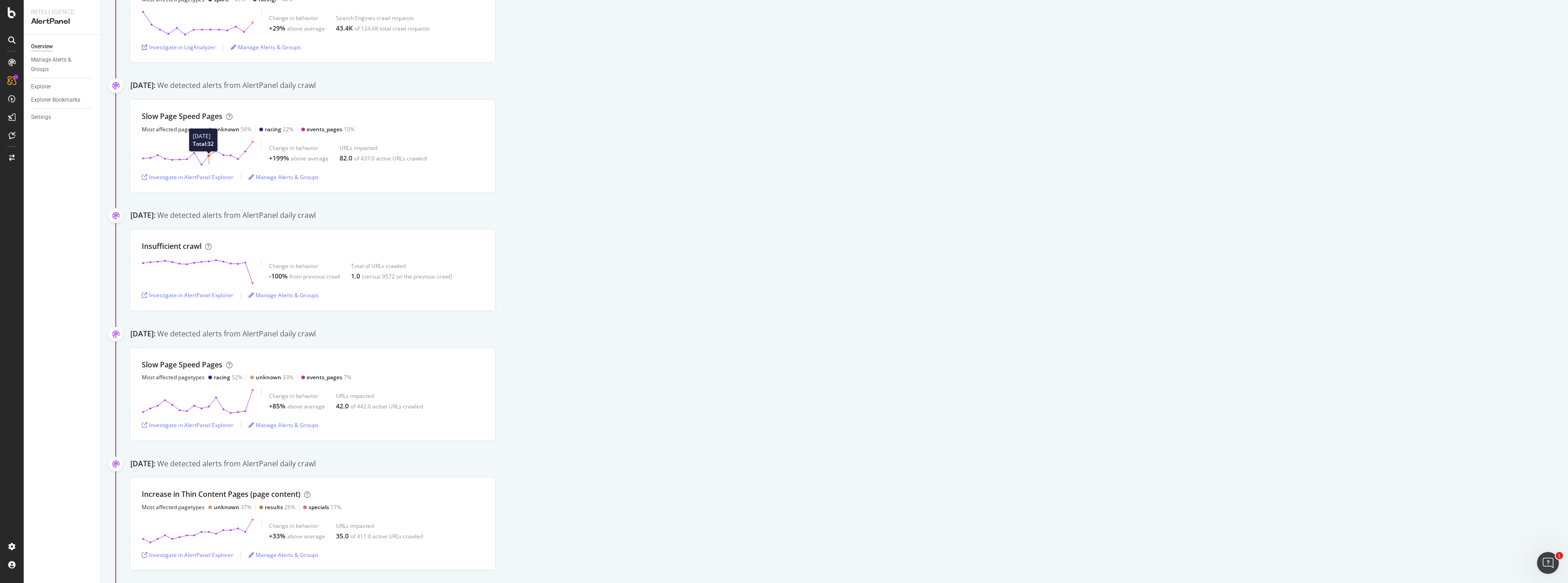 scroll, scrollTop: 228, scrollLeft: 0, axis: vertical 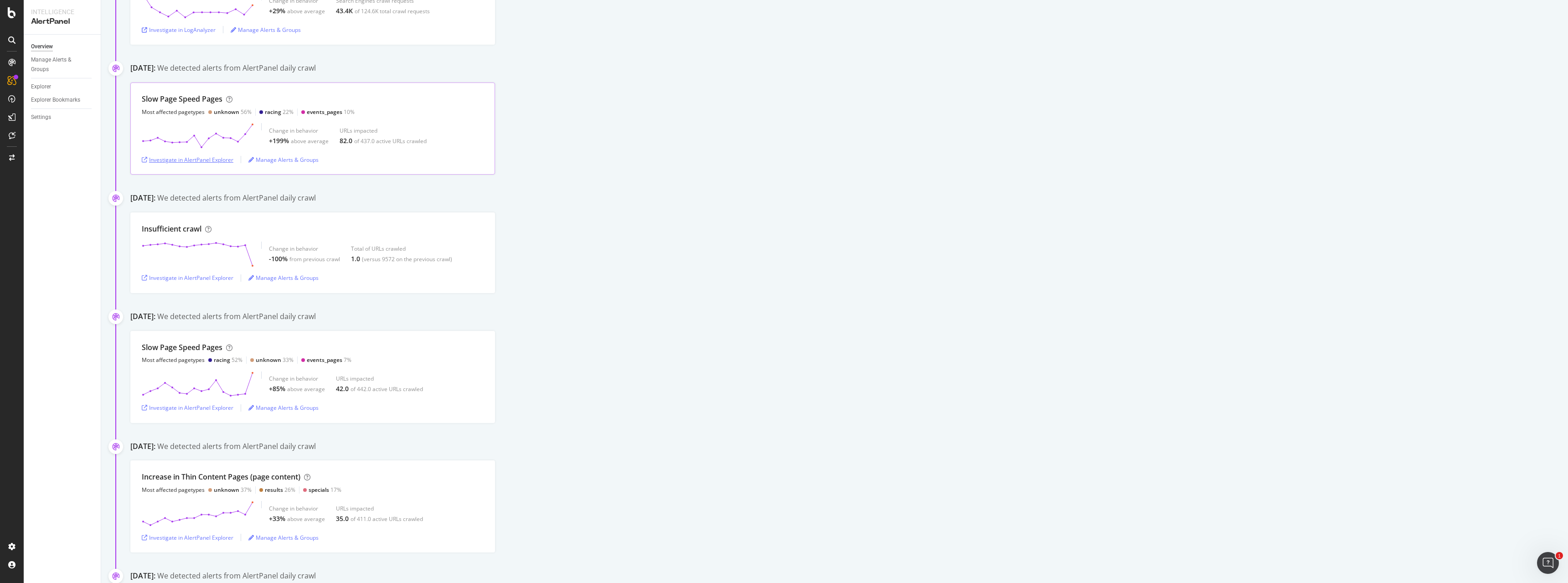 click on "Investigate in AlertPanel Explorer" at bounding box center (187, 160) 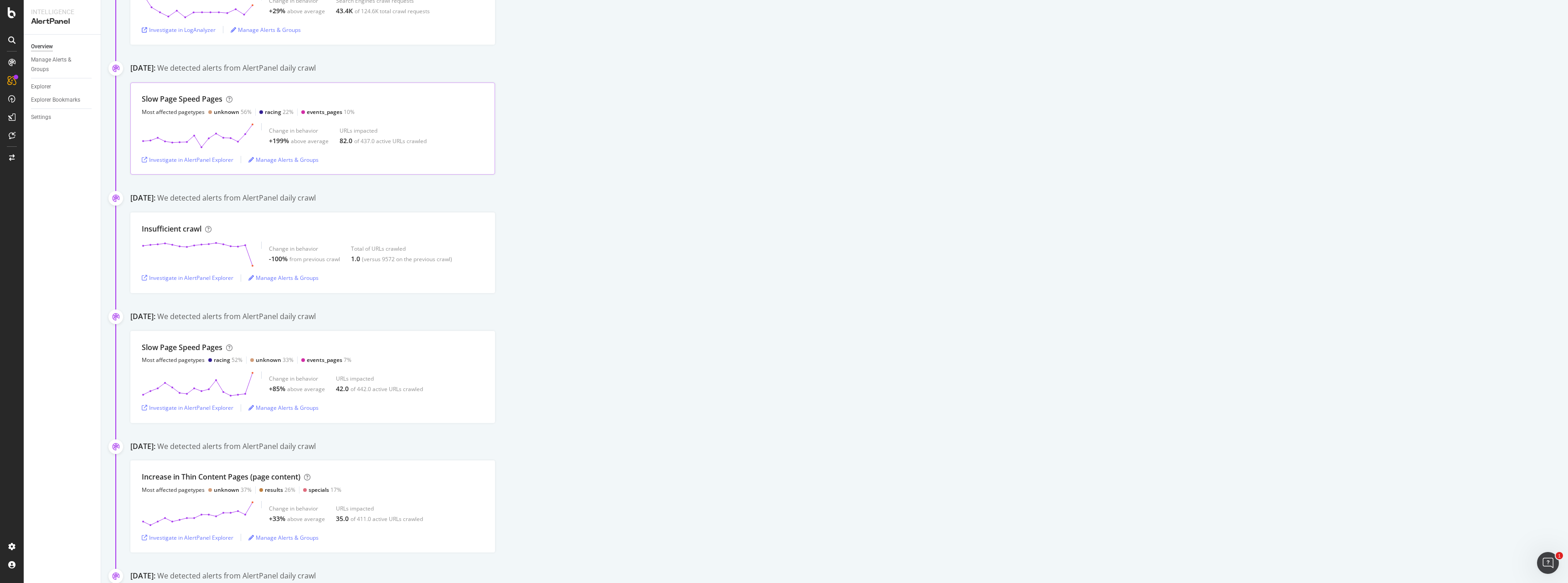 click on "of 437.0 active URLs crawled" at bounding box center (390, 141) 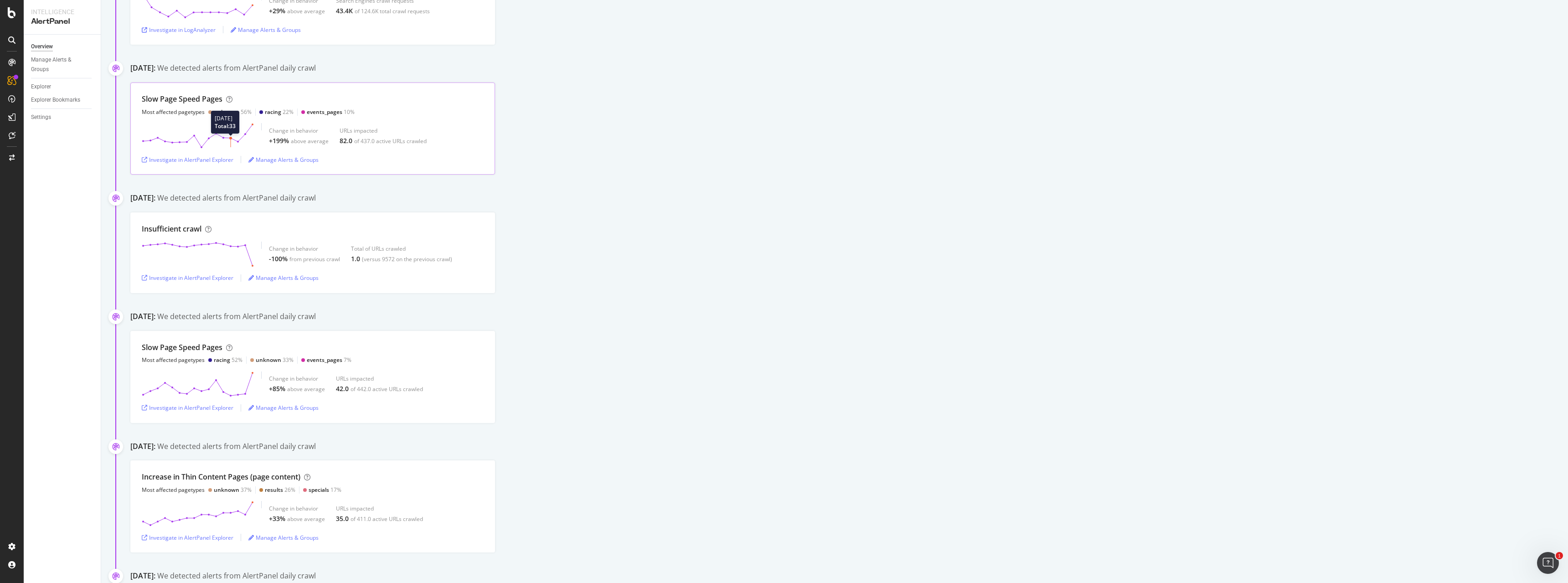 click 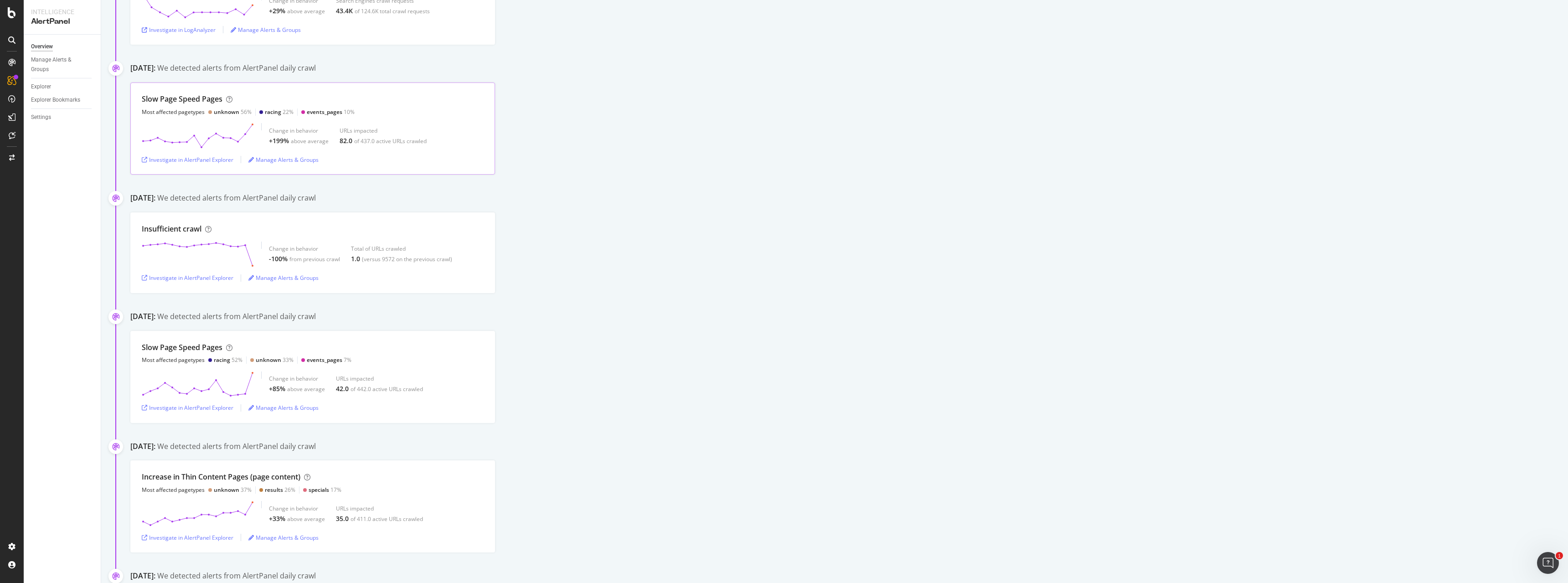 click on "Change in behavior" at bounding box center [299, 130] 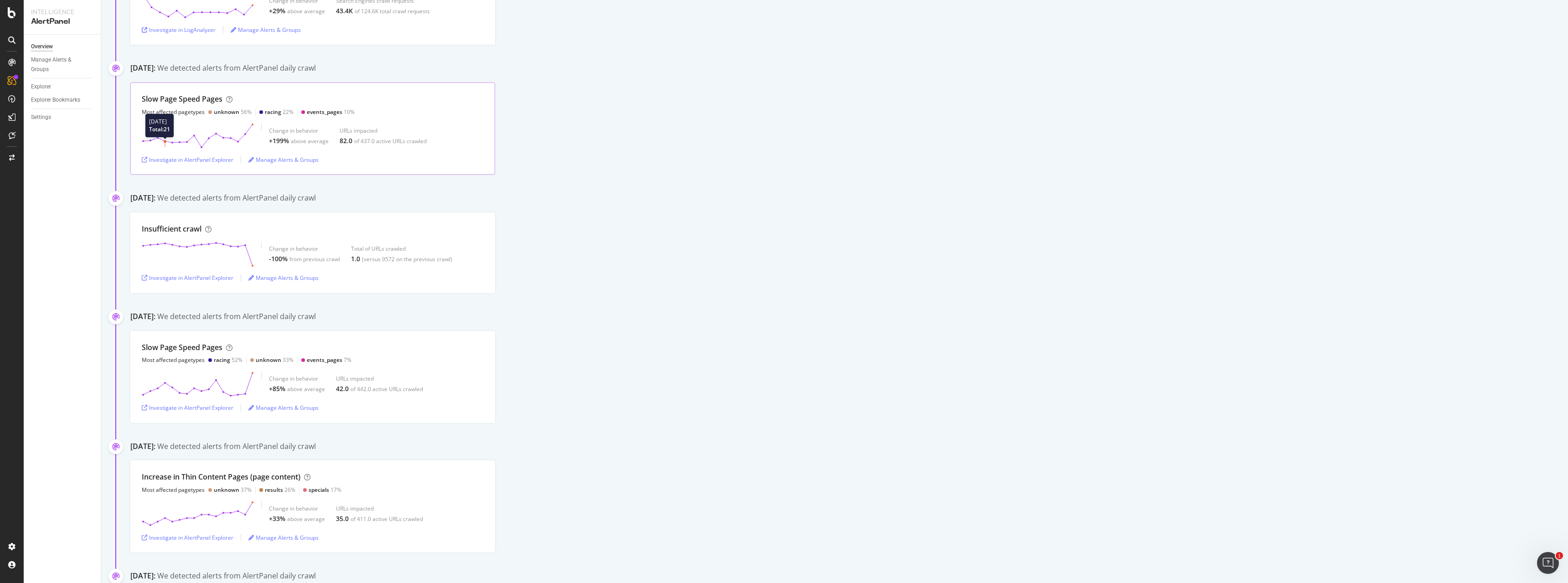 click 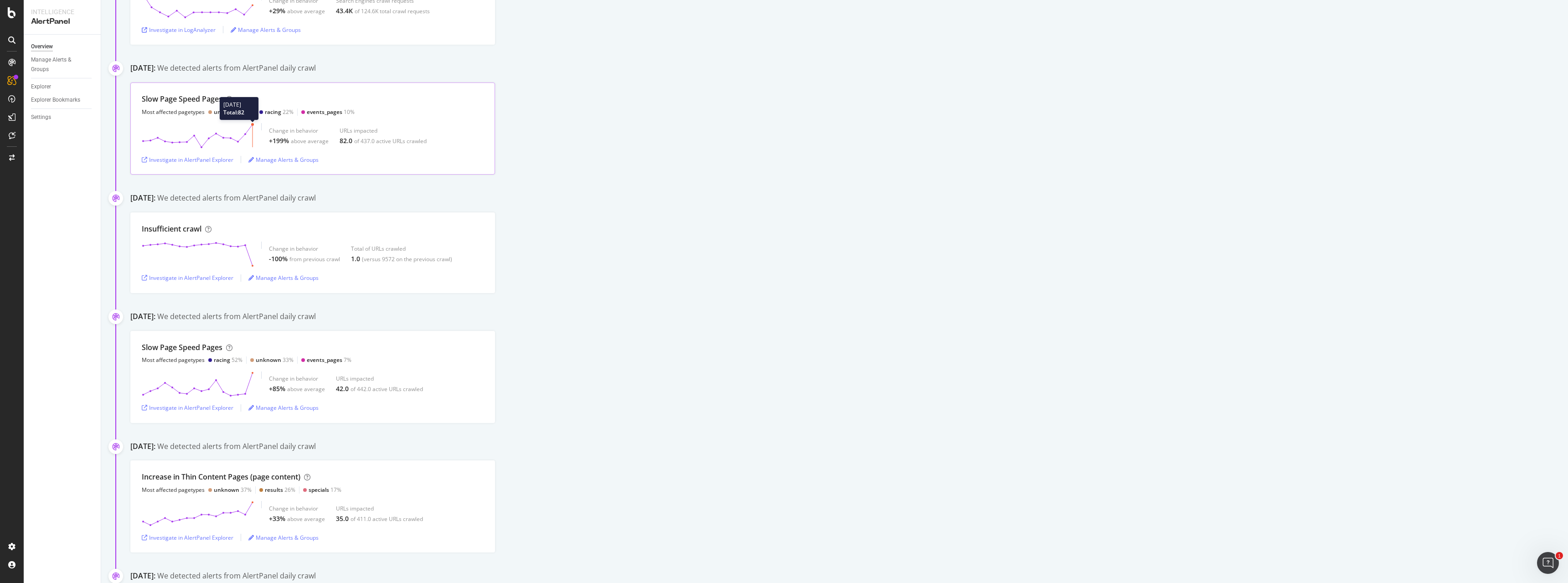 click 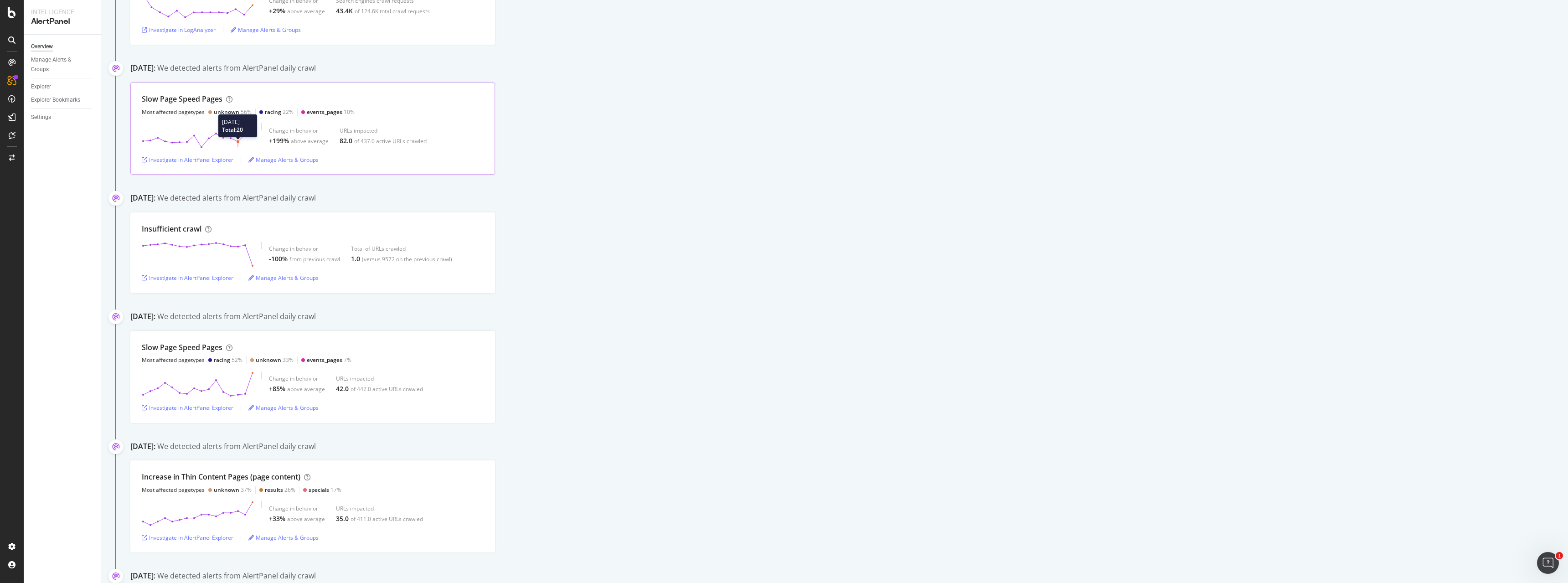 click at bounding box center [238, 138] 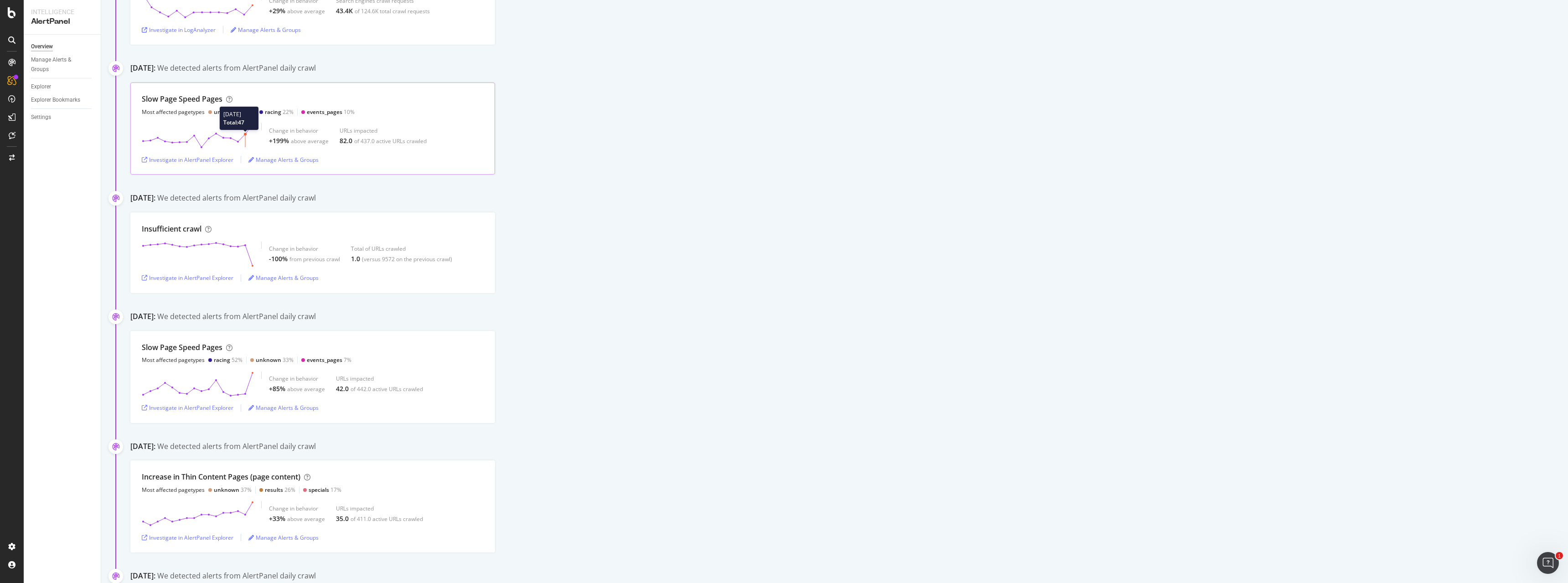 click 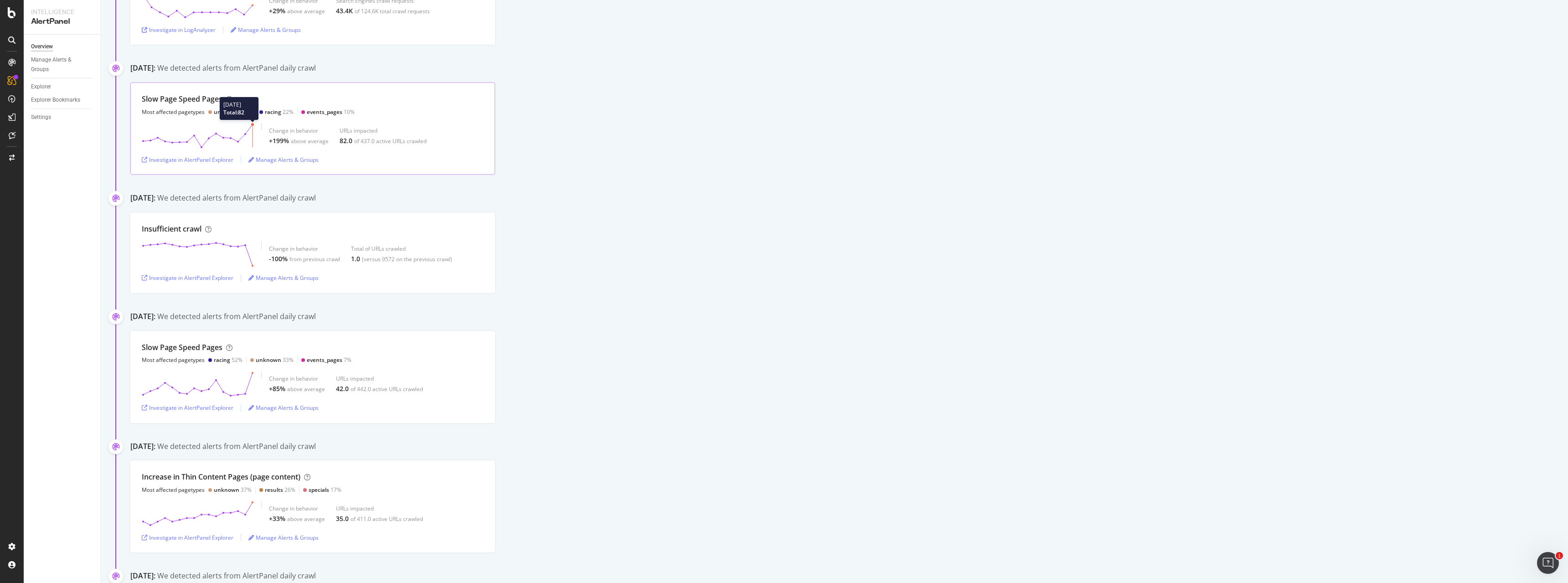 click 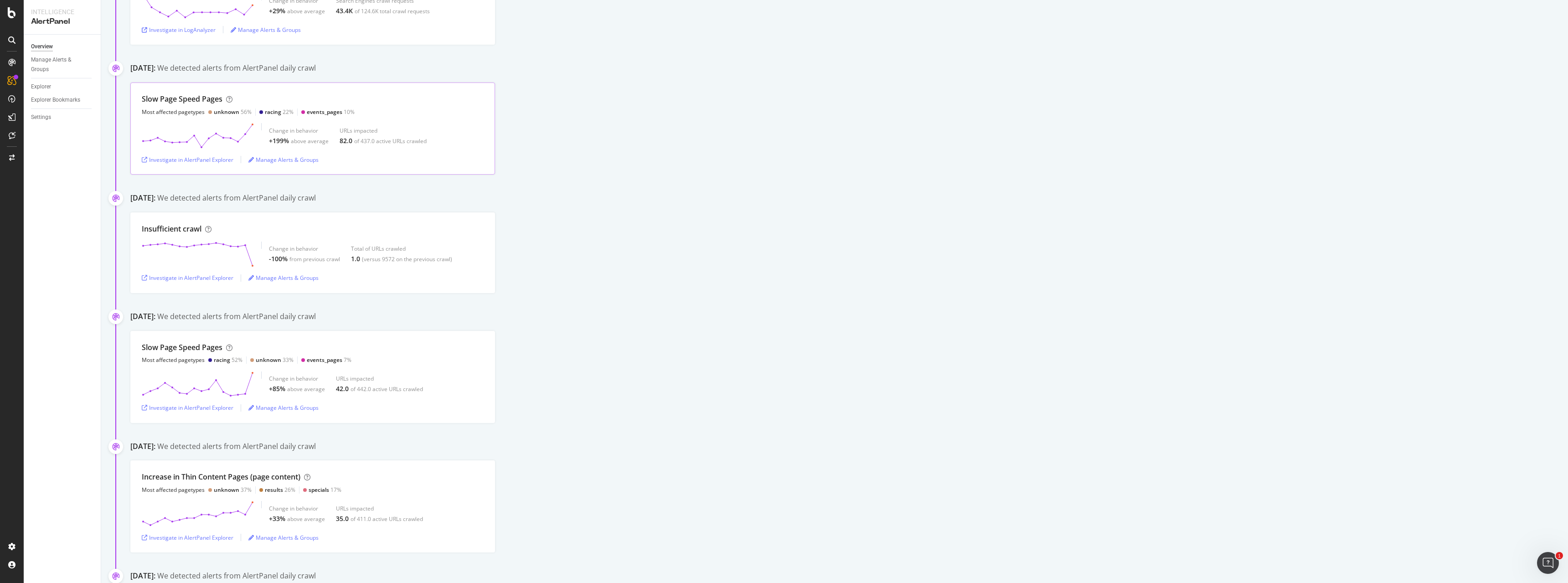 click on "Change in behavior +199% above average URLs impacted 82.0 of 437.0 active URLs crawled" at bounding box center (313, 136) 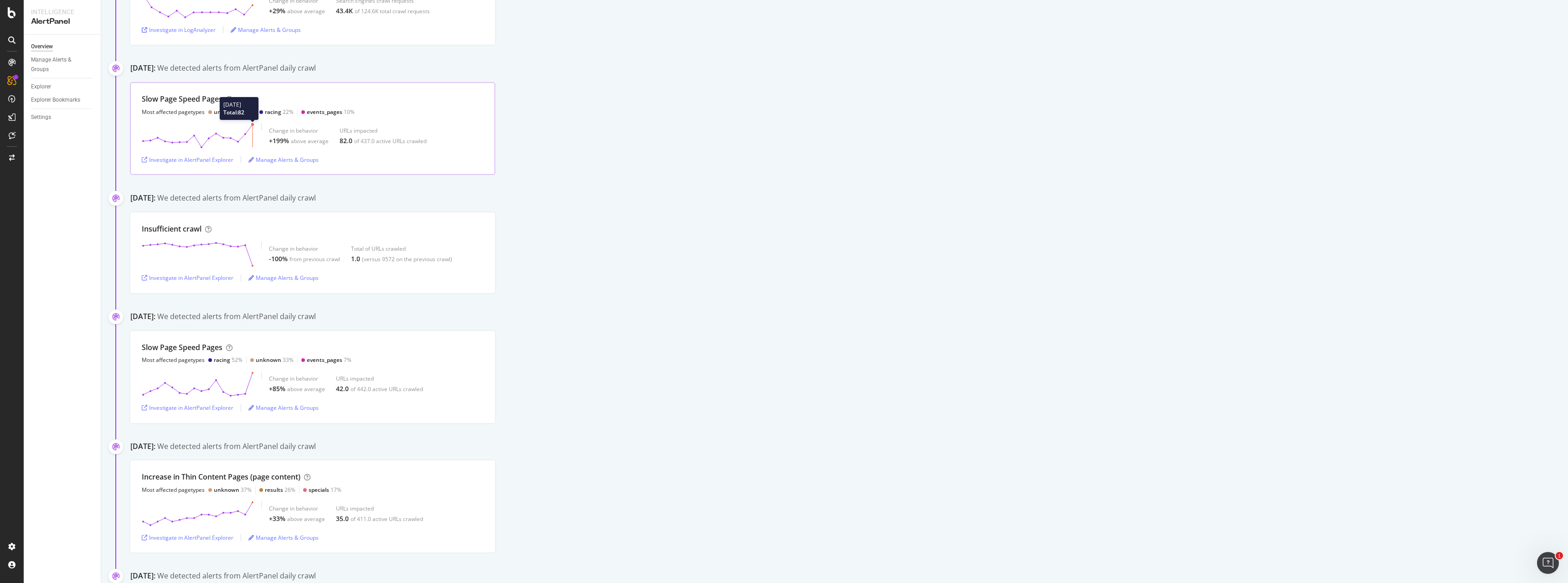 click 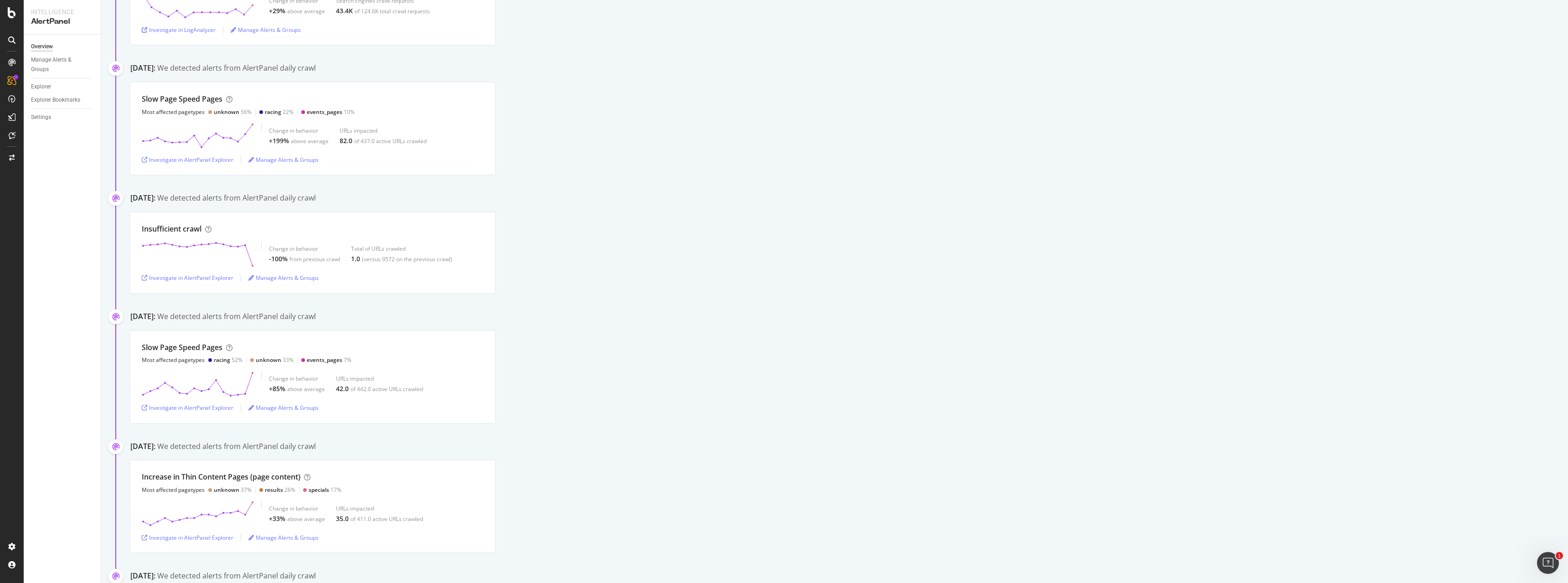 click on "Slow Page Speed Pages Most affected pagetypes unknown   56% racing   22% events_pages   10% Change in behavior +199% above average URLs impacted 82.0 of 437.0 active URLs crawled Investigate in AlertPanel Explorer Manage Alerts & Groups" at bounding box center (849, 129) 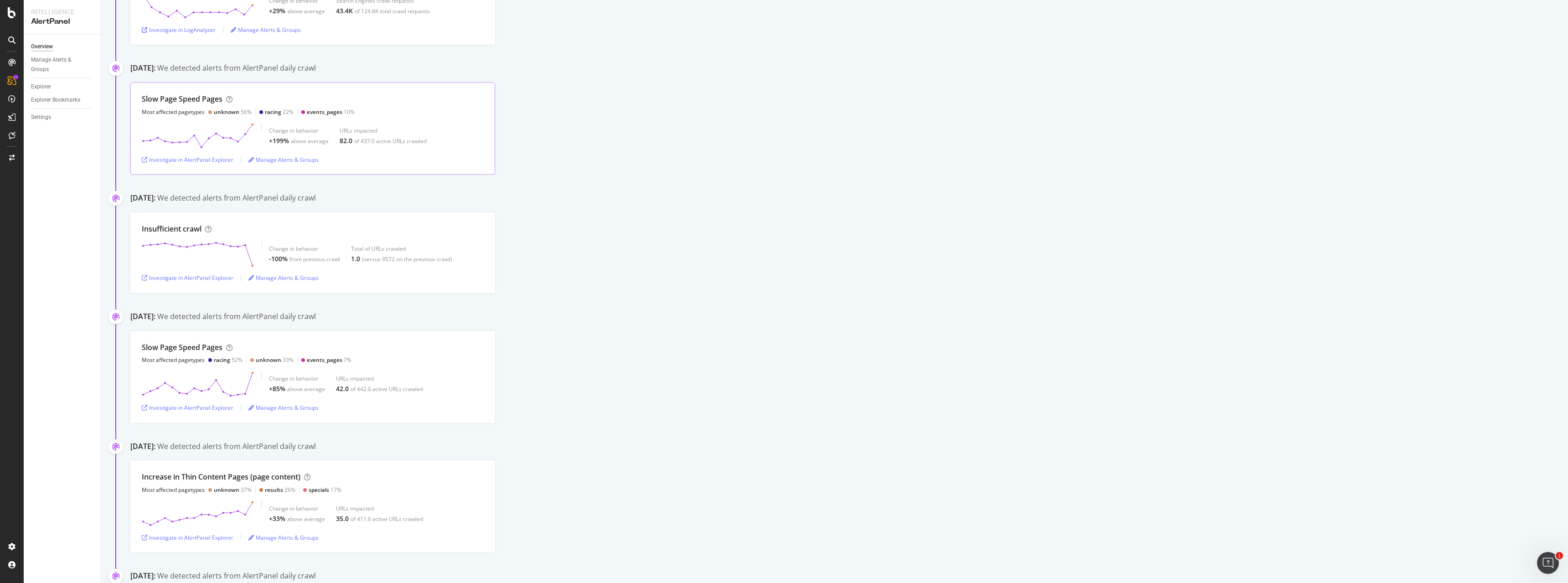 click on "Slow Page Speed Pages Most affected pagetypes unknown   56% racing   22% events_pages   10% Change in behavior +199% above average URLs impacted 82.0 of 437.0 active URLs crawled Investigate in AlertPanel Explorer Manage Alerts & Groups" at bounding box center [313, 129] 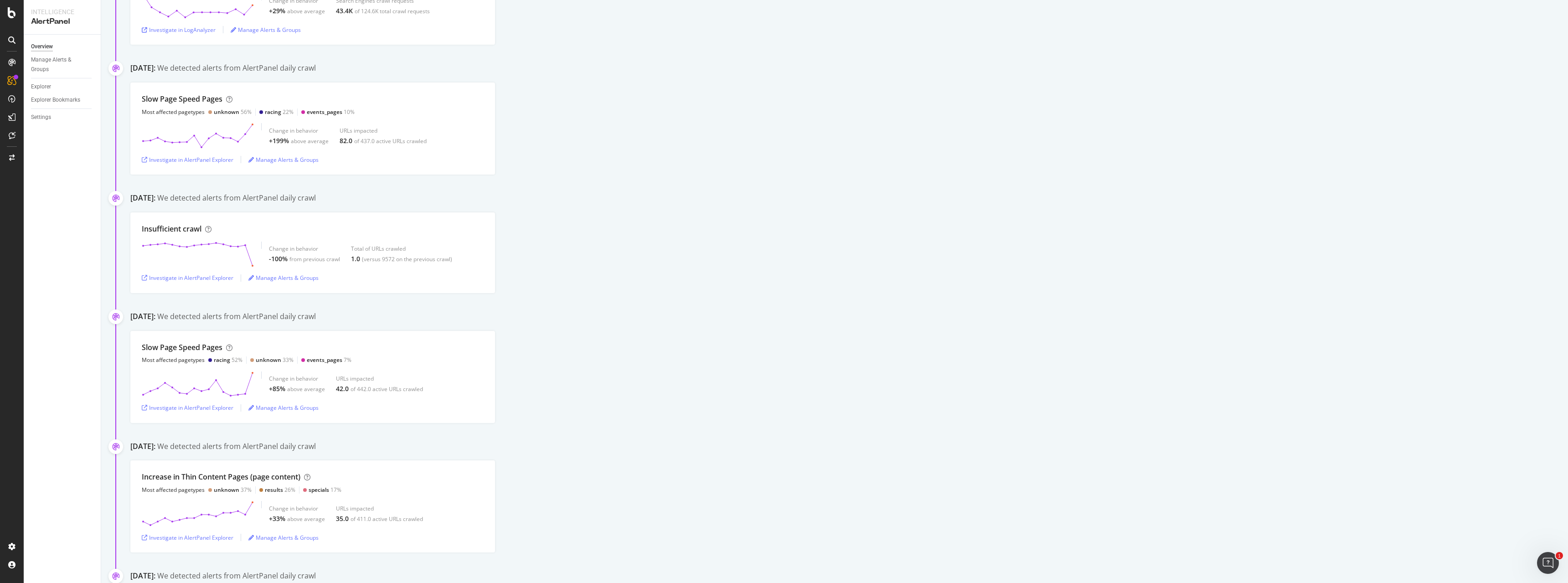 click on "Slow Page Speed Pages Most affected pagetypes racing   52% unknown   33% events_pages   7% Change in behavior +85% above average URLs impacted 42.0 of 442.0 active URLs crawled Investigate in AlertPanel Explorer Manage Alerts & Groups" at bounding box center (849, 377) 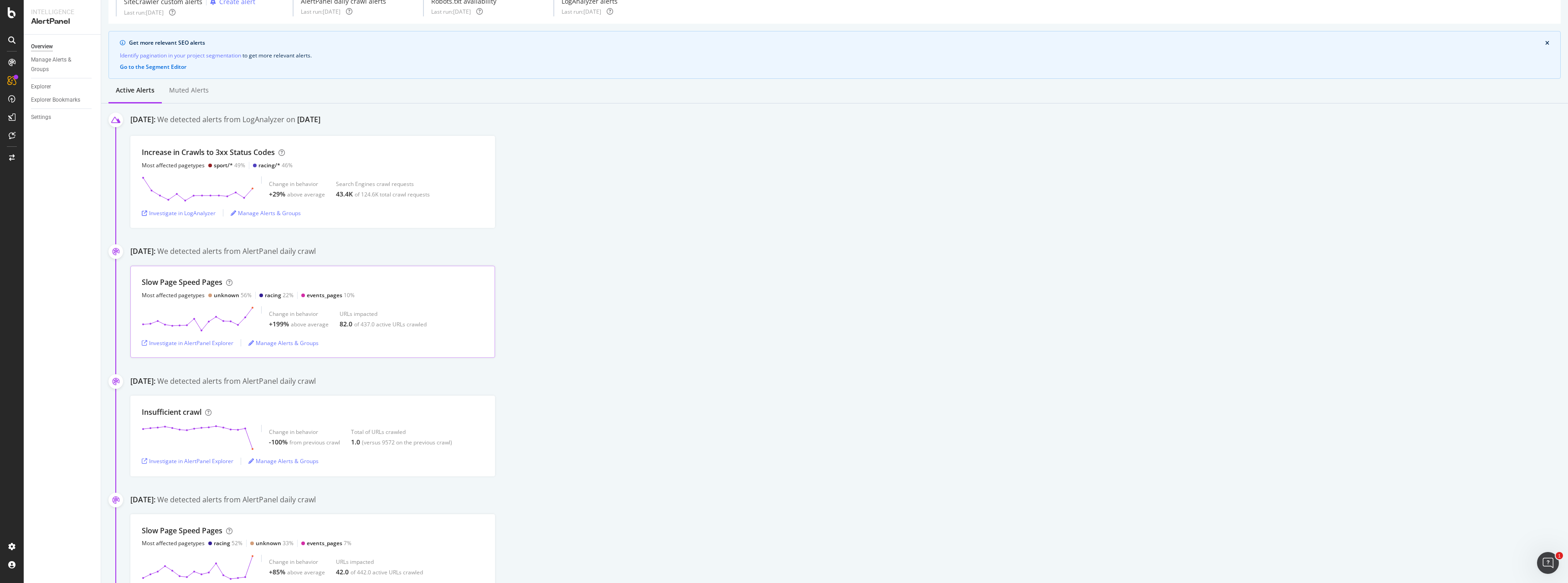 scroll, scrollTop: 0, scrollLeft: 0, axis: both 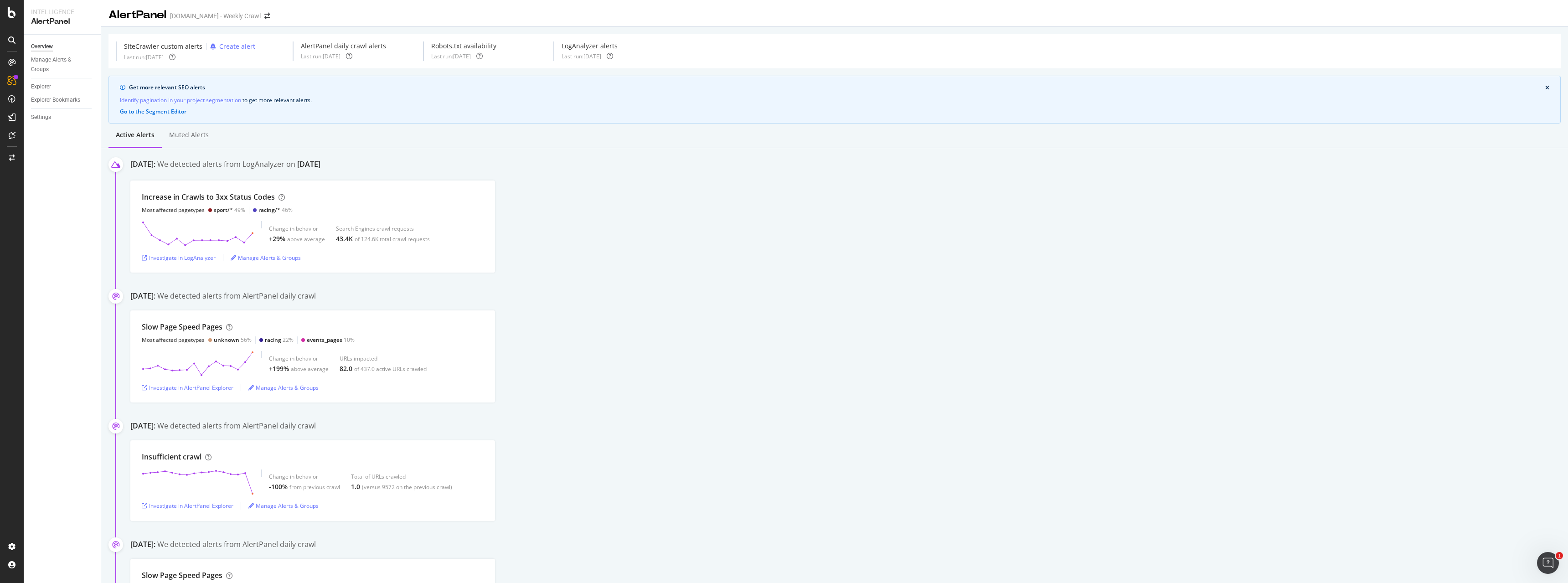 click on "Insufficient crawl Change in behavior -100% from previous crawl Total of URLs crawled 1.0 (versus 9572 on the previous crawl) Investigate in AlertPanel Explorer Manage Alerts & Groups" at bounding box center (849, 480) 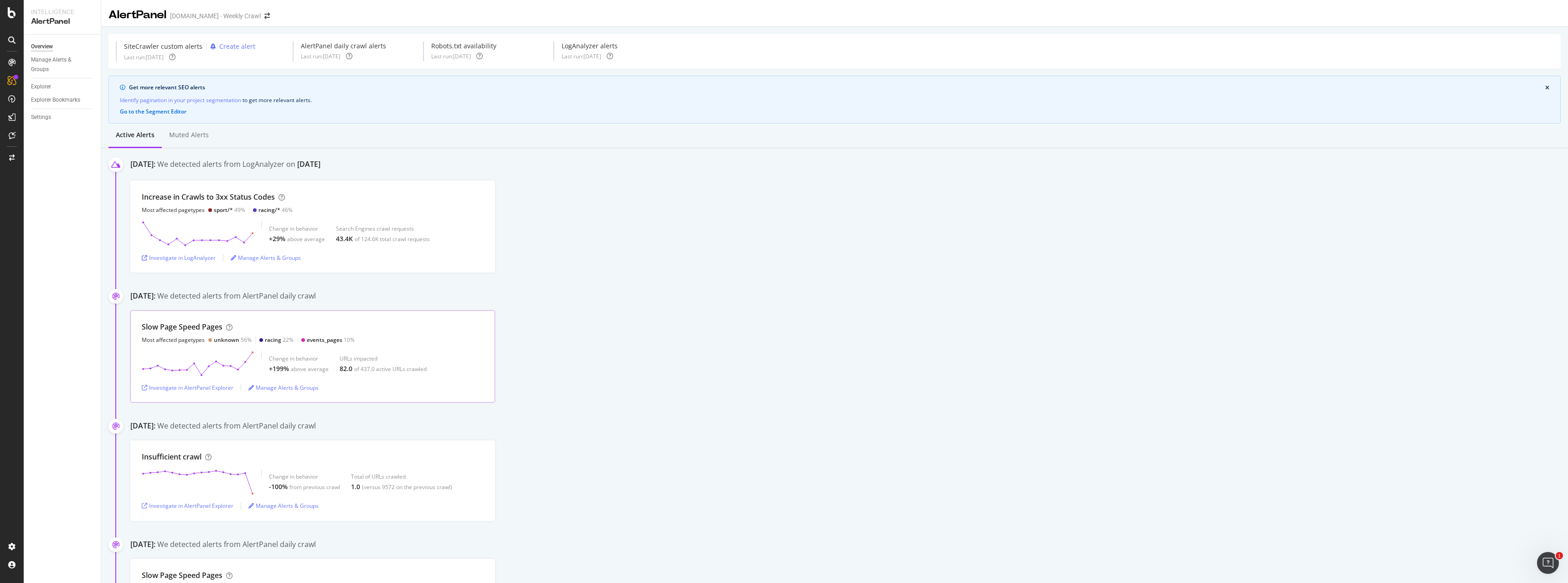 click on "Change in behavior +199% above average URLs impacted 82.0 of 437.0 active URLs crawled" at bounding box center (348, 364) 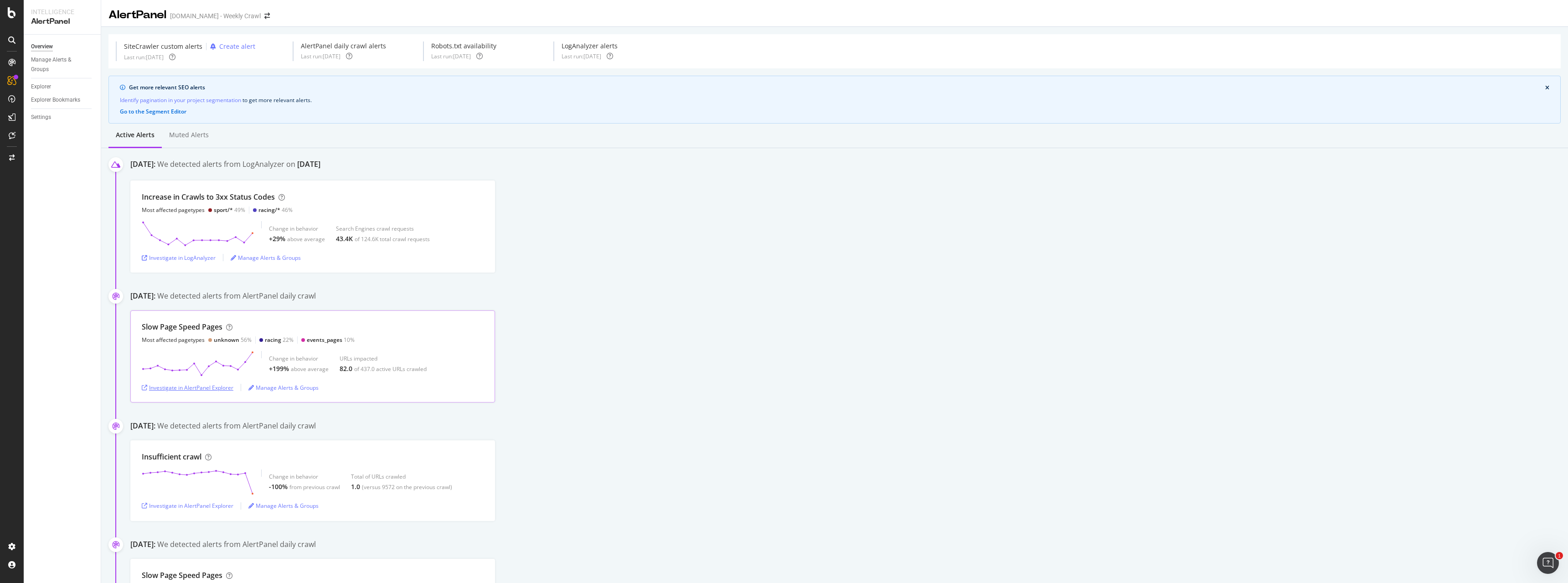 click on "Investigate in AlertPanel Explorer" at bounding box center (187, 387) 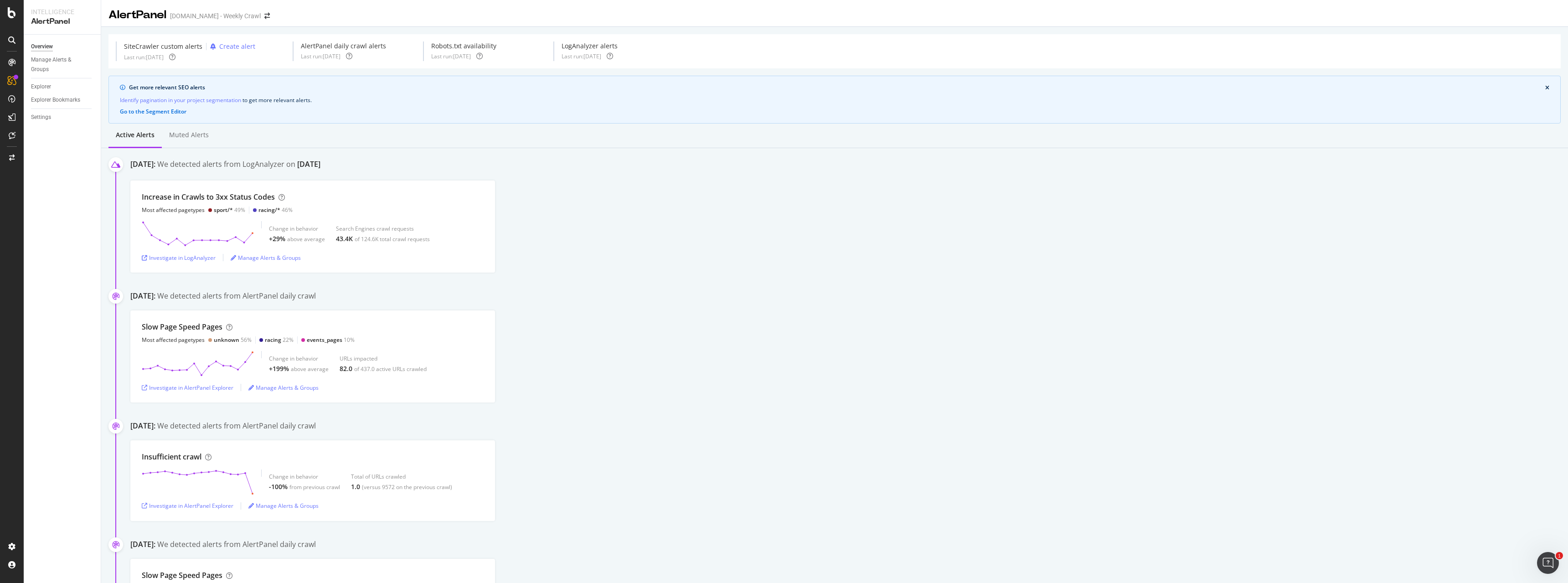 click on "Slow Page Speed Pages Most affected pagetypes unknown   56% racing   22% events_pages   10% Change in behavior +199% above average URLs impacted 82.0 of 437.0 active URLs crawled Investigate in AlertPanel Explorer Manage Alerts & Groups" at bounding box center (849, 356) 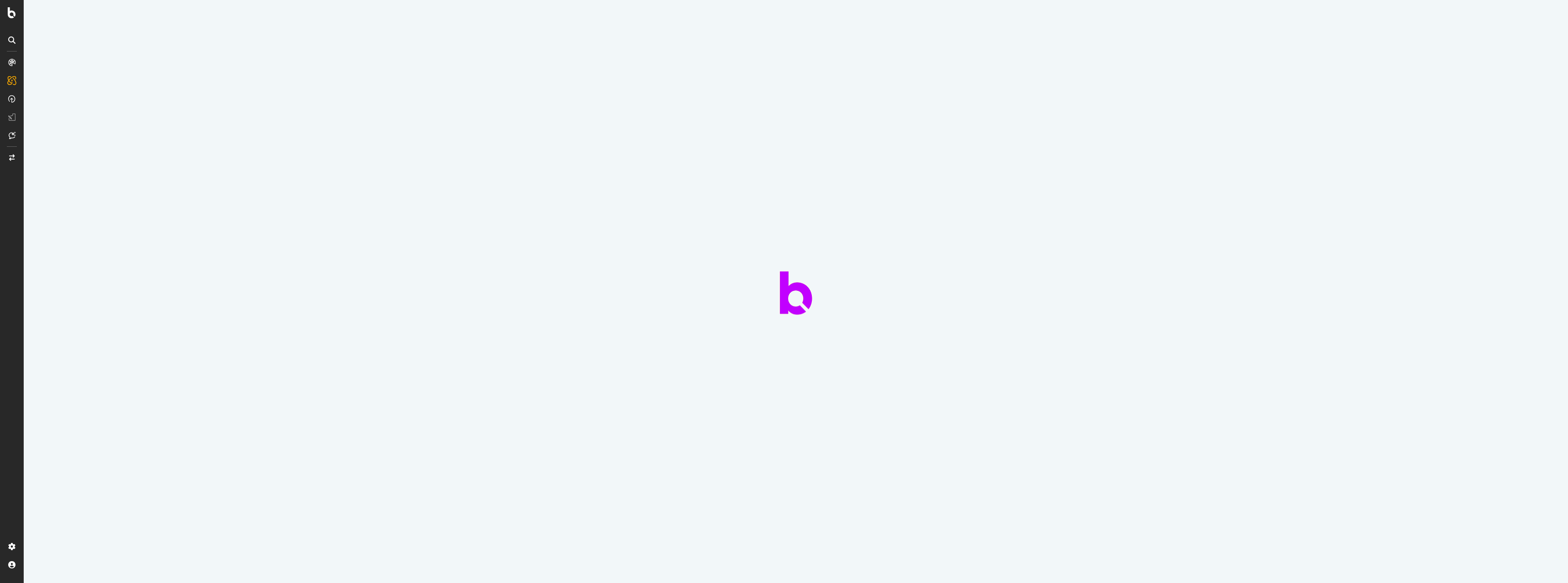 scroll, scrollTop: 0, scrollLeft: 0, axis: both 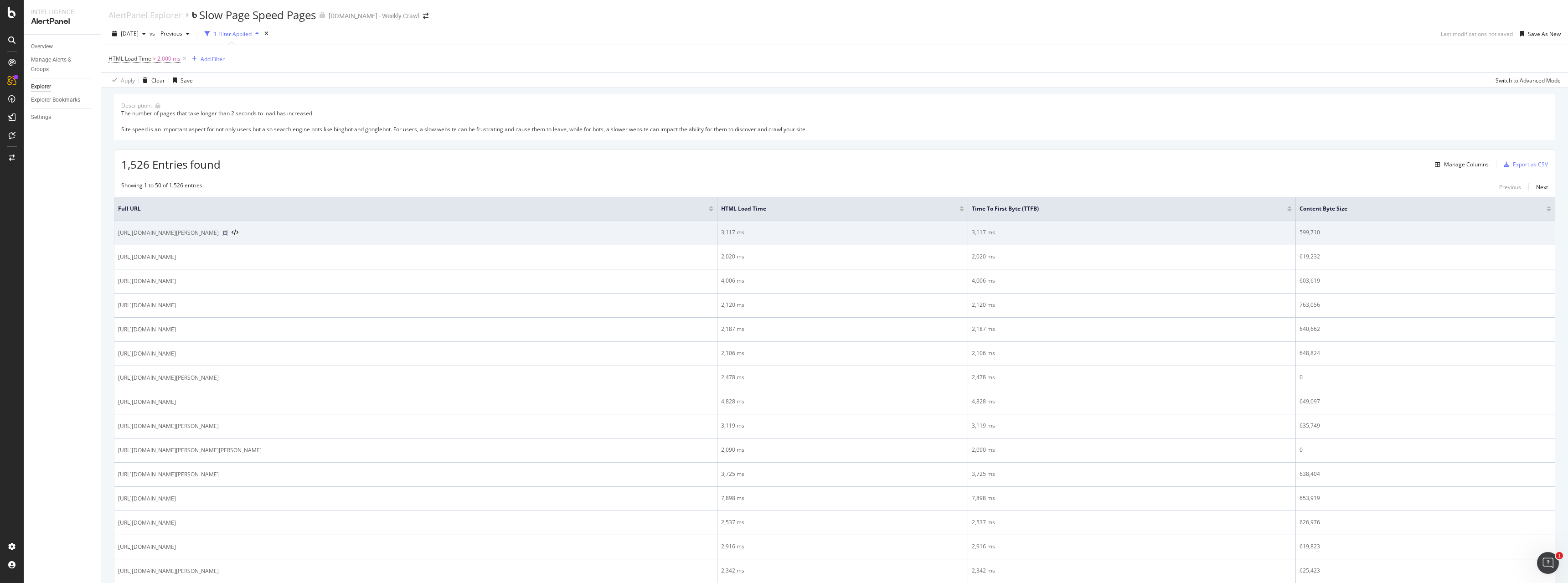 click at bounding box center [225, 233] 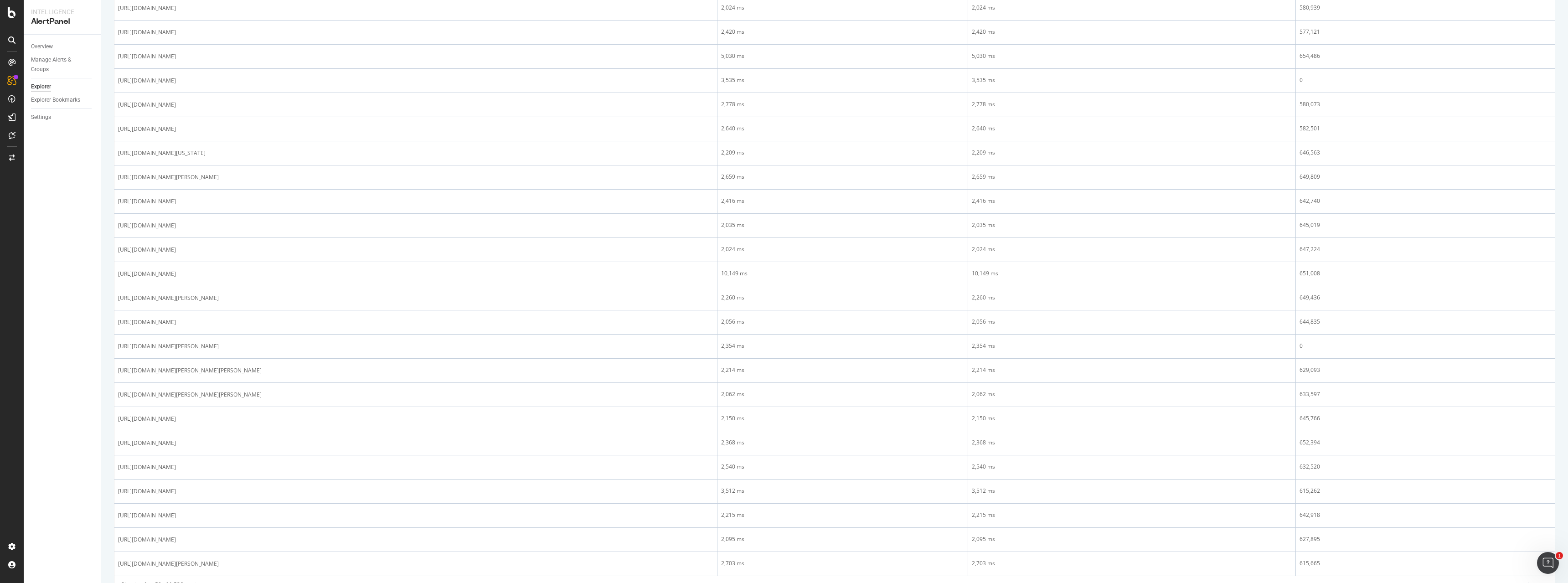 scroll, scrollTop: 898, scrollLeft: 0, axis: vertical 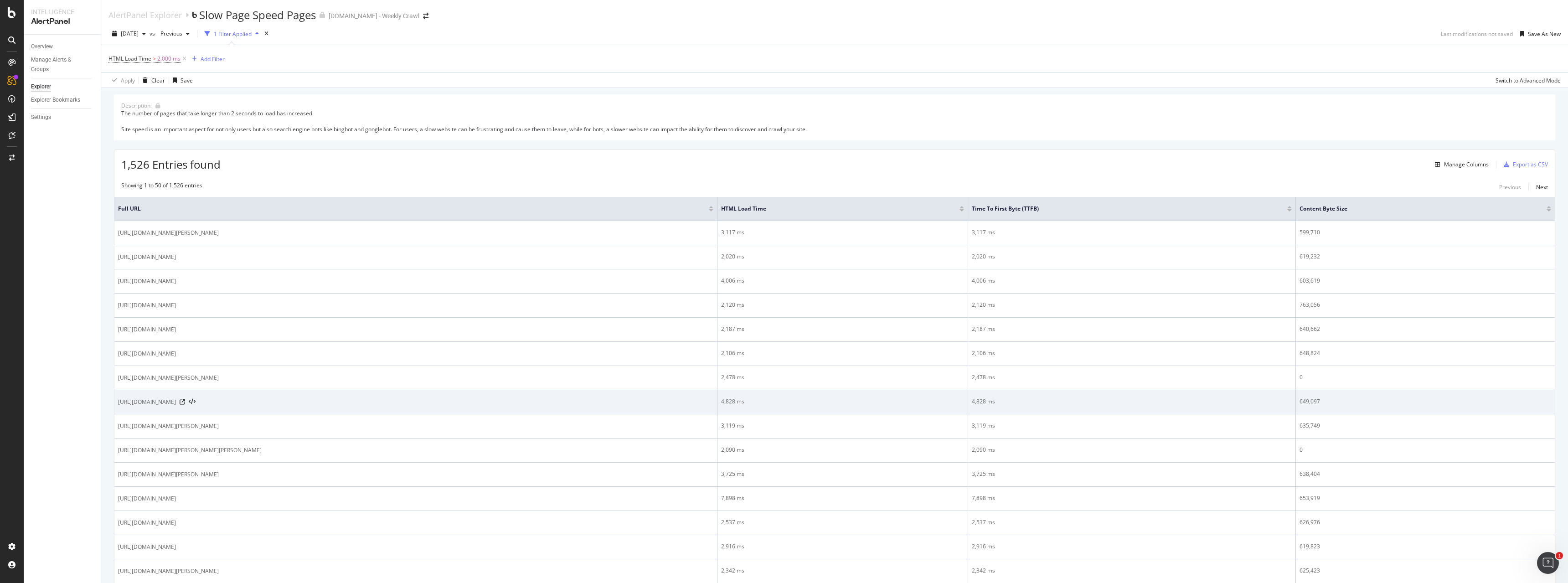 drag, startPoint x: 616, startPoint y: 413, endPoint x: 630, endPoint y: 245, distance: 168.58232 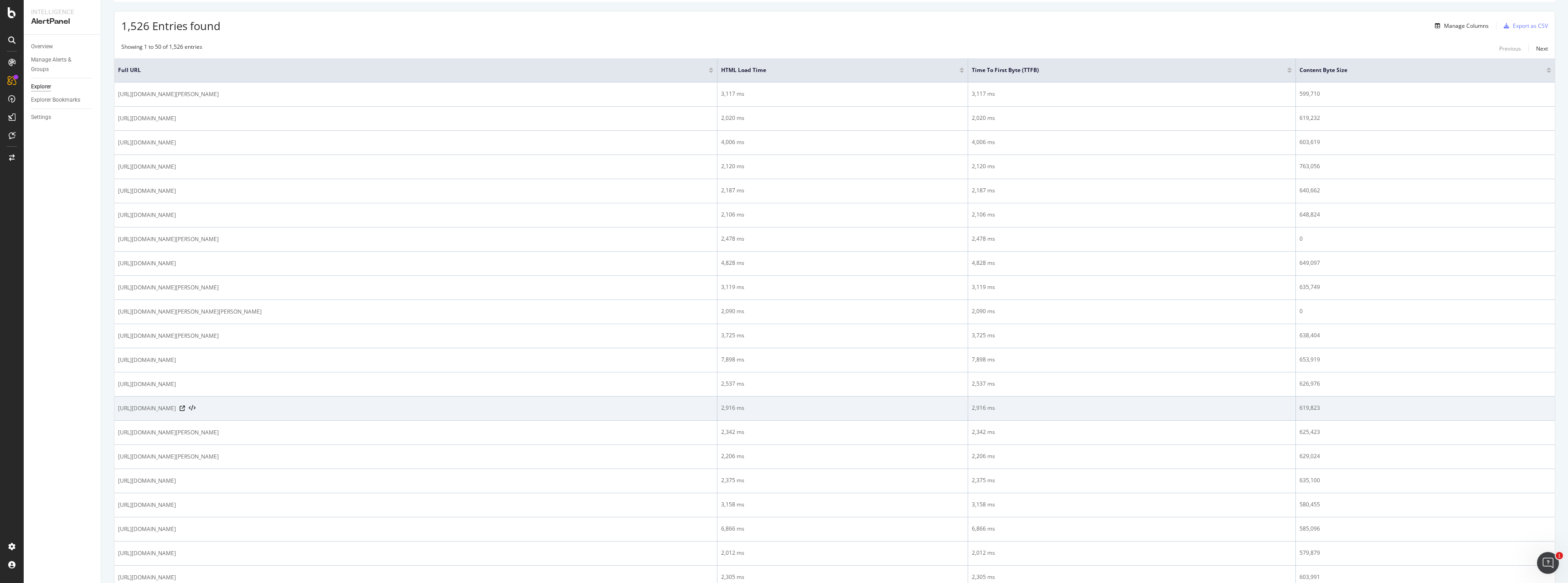 scroll, scrollTop: 0, scrollLeft: 0, axis: both 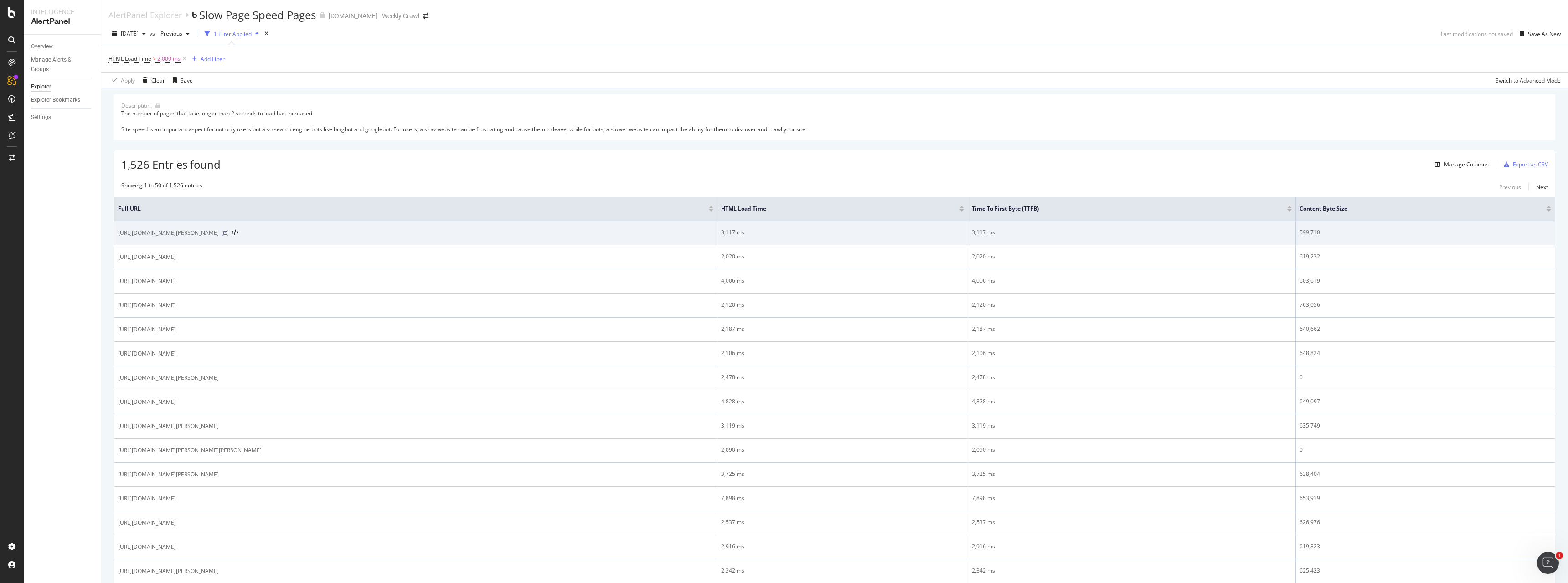 click at bounding box center (225, 233) 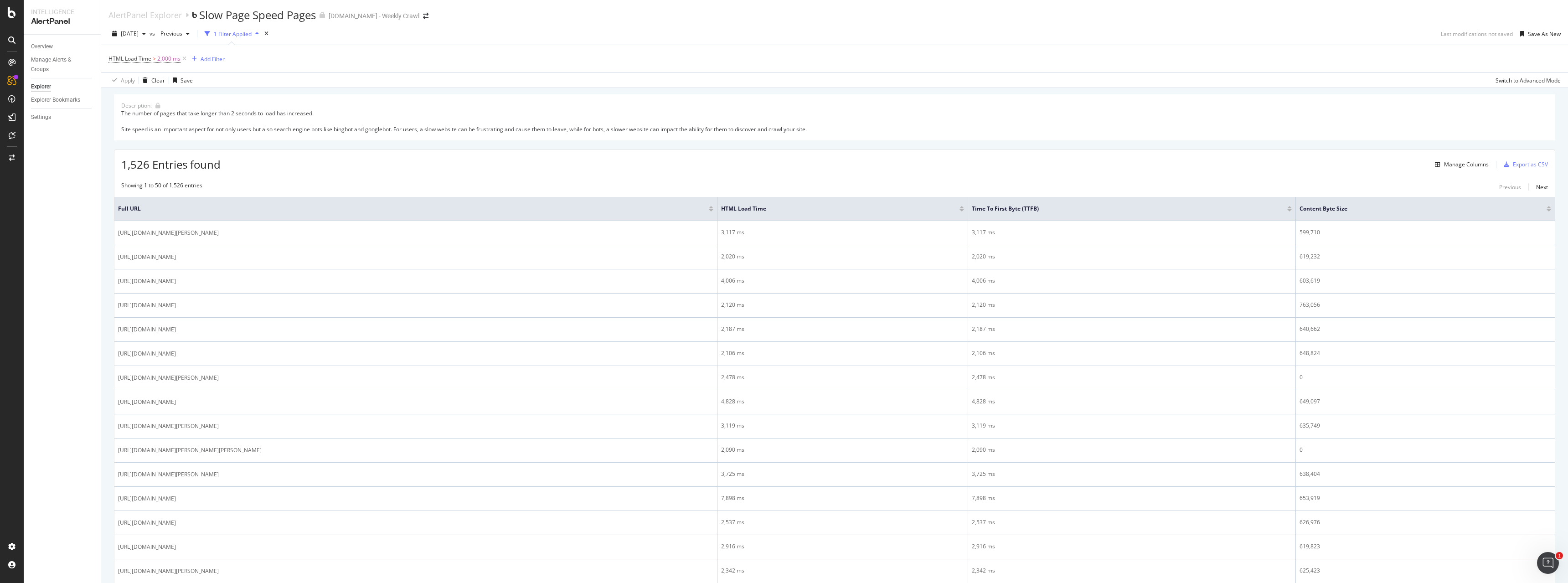 click on "Showing 1 to 50 of 1,526 entries Previous Next Full URL HTML Load Time Time To First Byte (TTFB) Content Byte Size https://www.sportsbet.com.au/jockey-list/alysha-warren 3,117 ms 3,117 ms 599,710 https://www.sportsbet.com.au/events/doncaster-mile 2,020 ms 2,020 ms 619,232 https://www.sportsbet.com.au/futures/greyhound/brisbane-cup-final-520m-9352249 4,006 ms 4,006 ms 603,619 https://www.sportsbet.com.au/betting/american-football/ncaaf-awards/2025-heisman-trophy-winner-8870866 2,120 ms 2,120 ms 763,056 https://www.sportsbet.com.au/betting/boxing/grade-a-fights/mario-barrios-v-manny-pacquiao-9201629 2,187 ms 2,187 ms 640,662 https://www.sportsbet.com.au/betting/soccer/asia/japanese-j-league-2/fc-imabari-v-ehime-9384463 2,106 ms 2,106 ms 648,824 https://www.sportsbet.com.au/betting/soccer/asia/macau-matches/cheng-fung-v-lun-lok-9393292 2,478 ms 2,478 ms 0 https://www.sportsbet.com.au/betting/soccer/rest-of-europe/romanian-liga-i/cfr-cluj-v-unirea-slobozia-9375431 4,828 ms 4,828 ms 649,097 3,119 ms 3,119 ms 0 0 0" at bounding box center (835, 813) 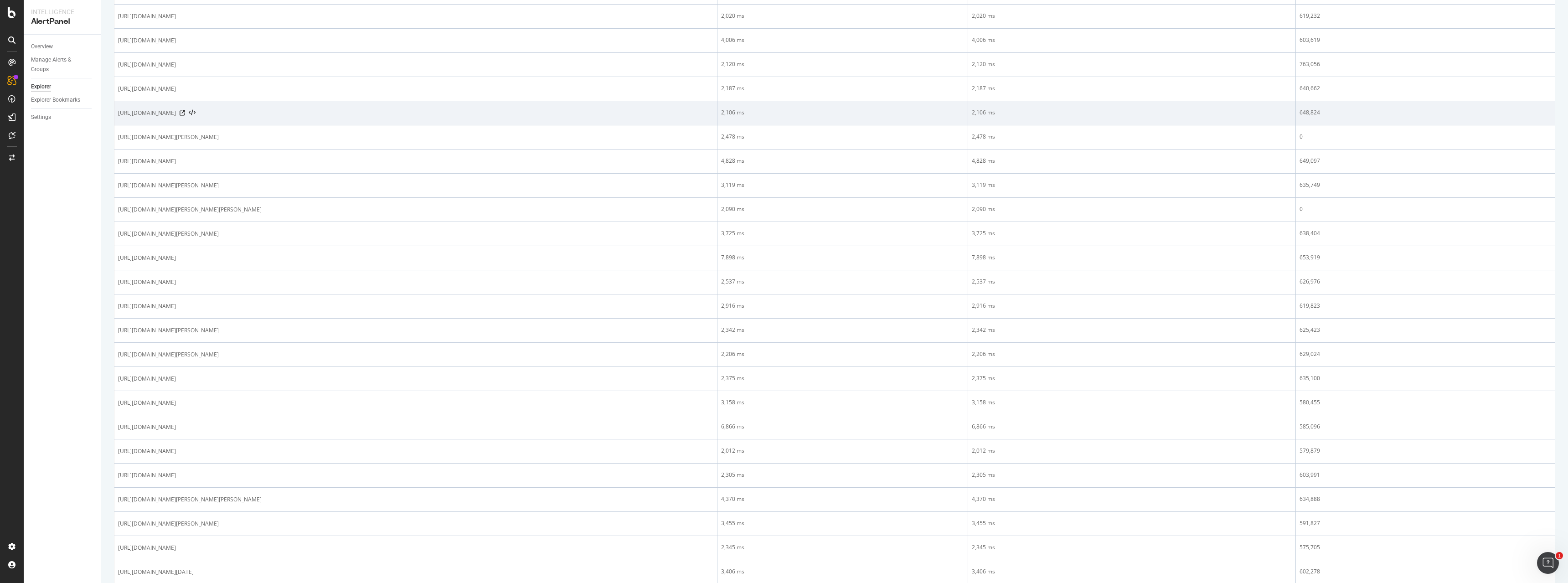 scroll, scrollTop: 365, scrollLeft: 0, axis: vertical 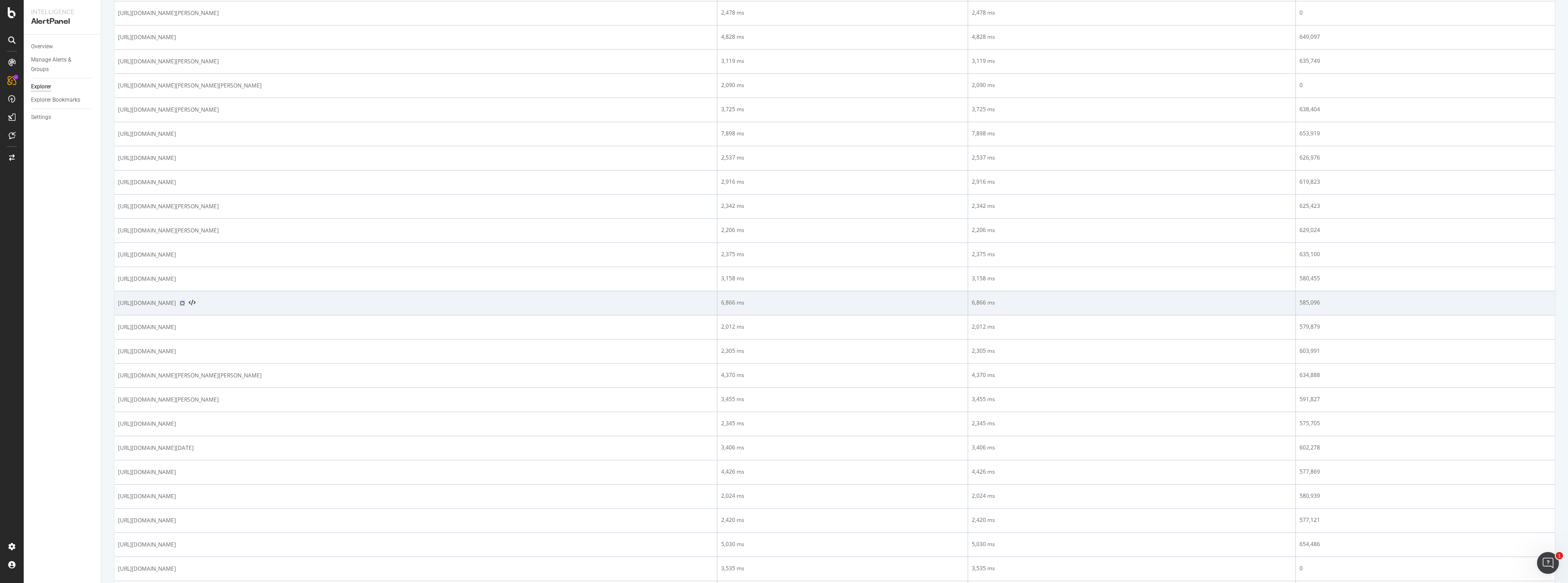 click at bounding box center (182, 303) 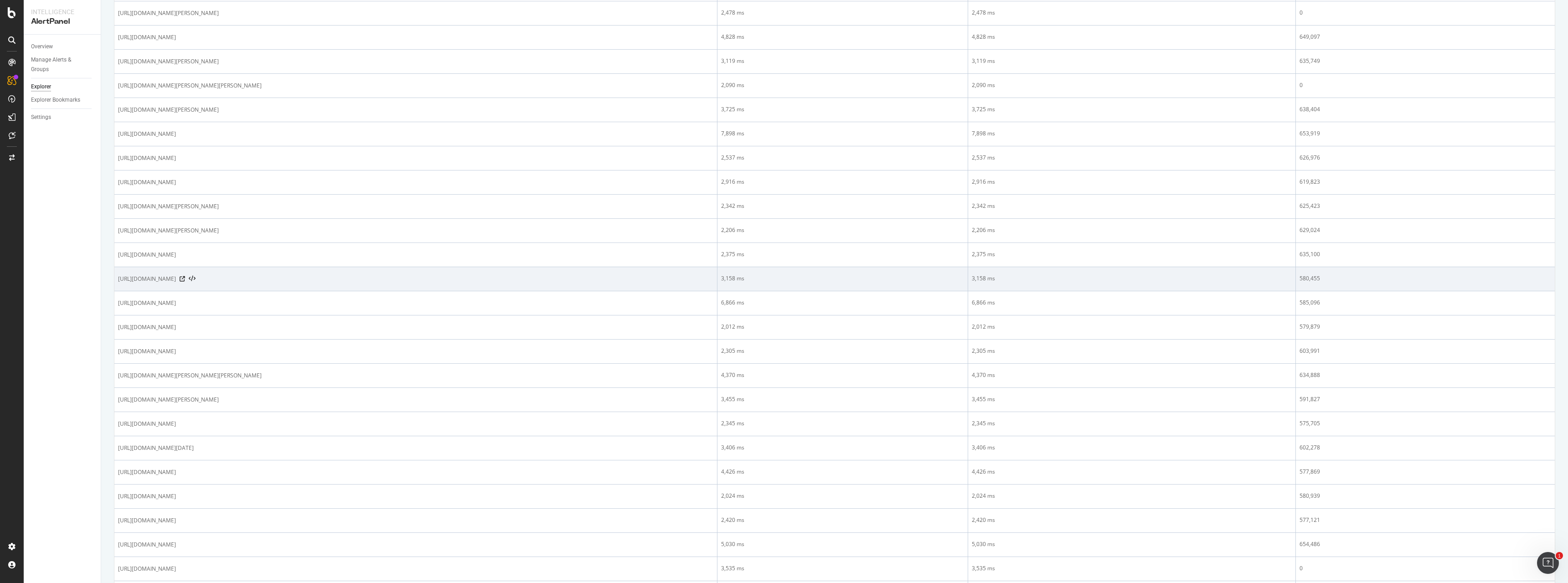 click on "https://www.sportsbet.com.au/greyhound-racing/australia-nz/richmond/meeting-9389619" at bounding box center [147, 279] 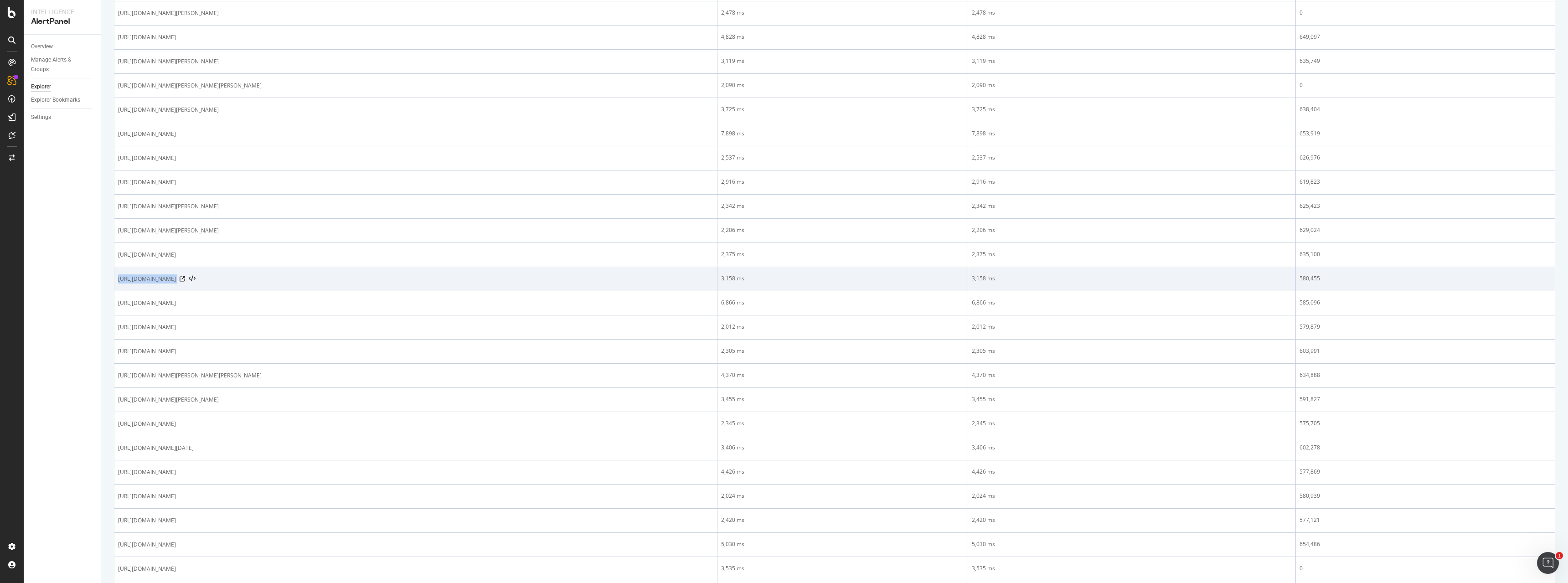 click on "https://www.sportsbet.com.au/greyhound-racing/australia-nz/richmond/meeting-9389619" at bounding box center (147, 279) 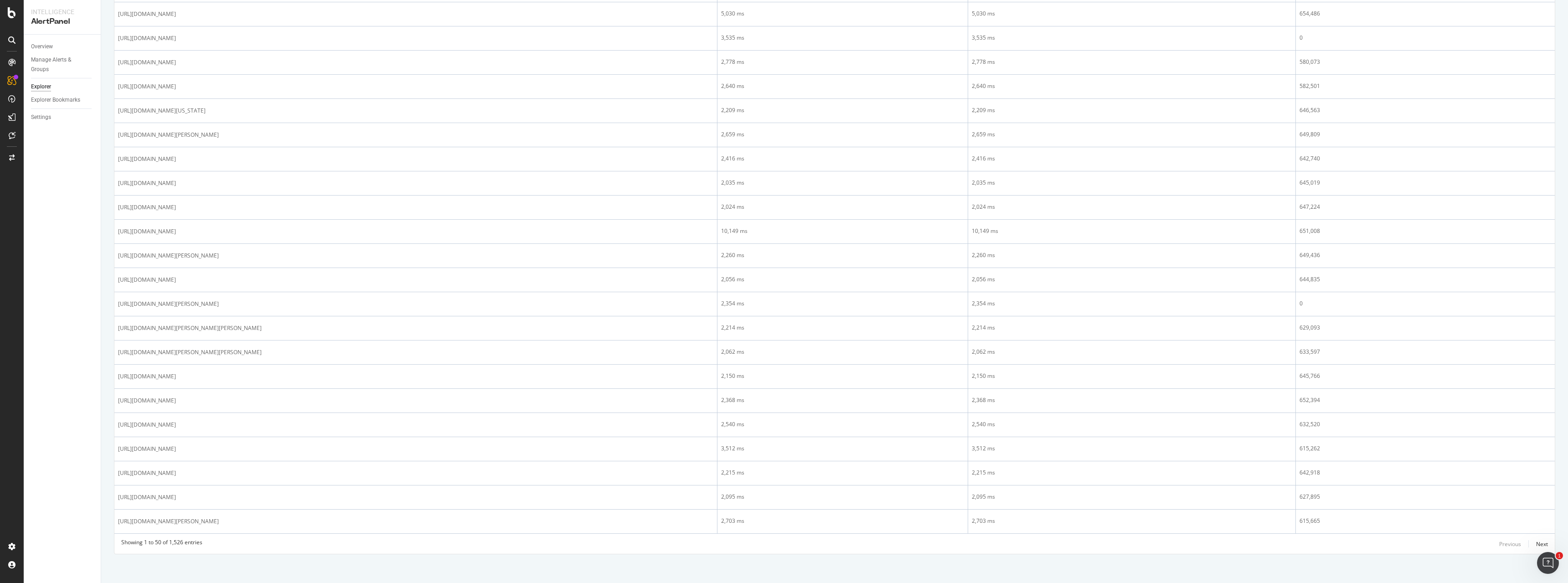 scroll, scrollTop: 898, scrollLeft: 0, axis: vertical 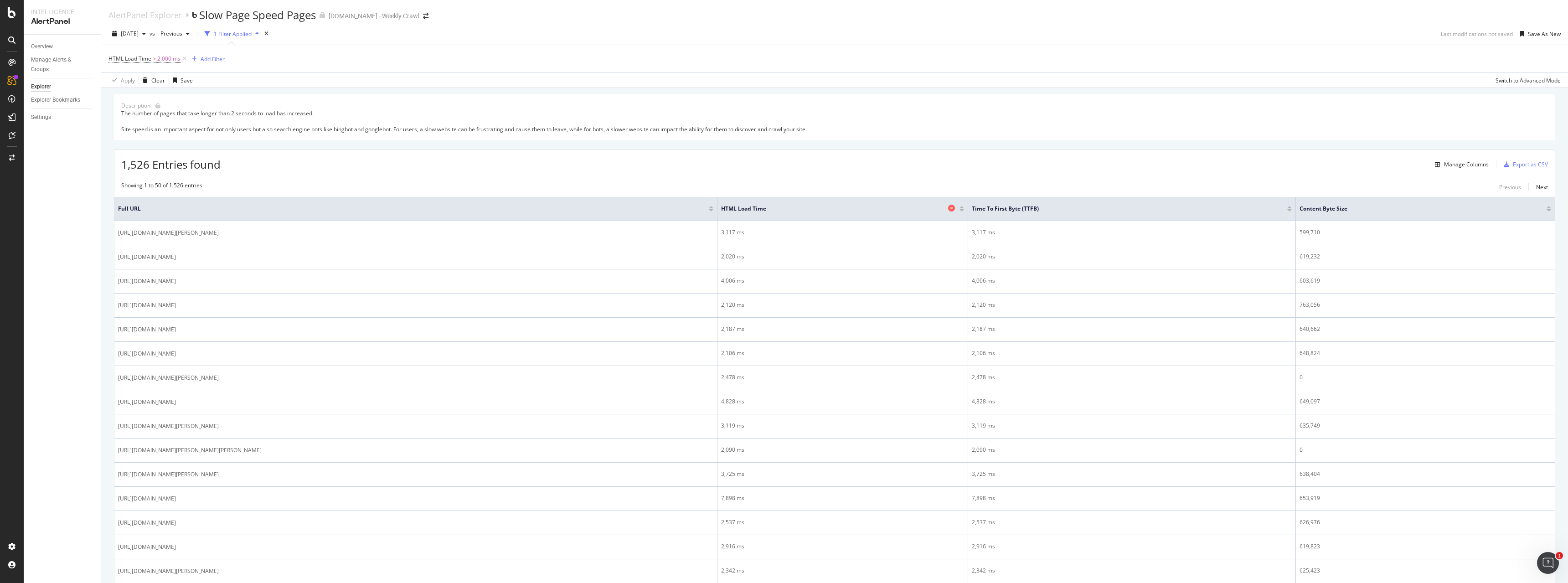 click on "HTML Load Time" at bounding box center (843, 209) 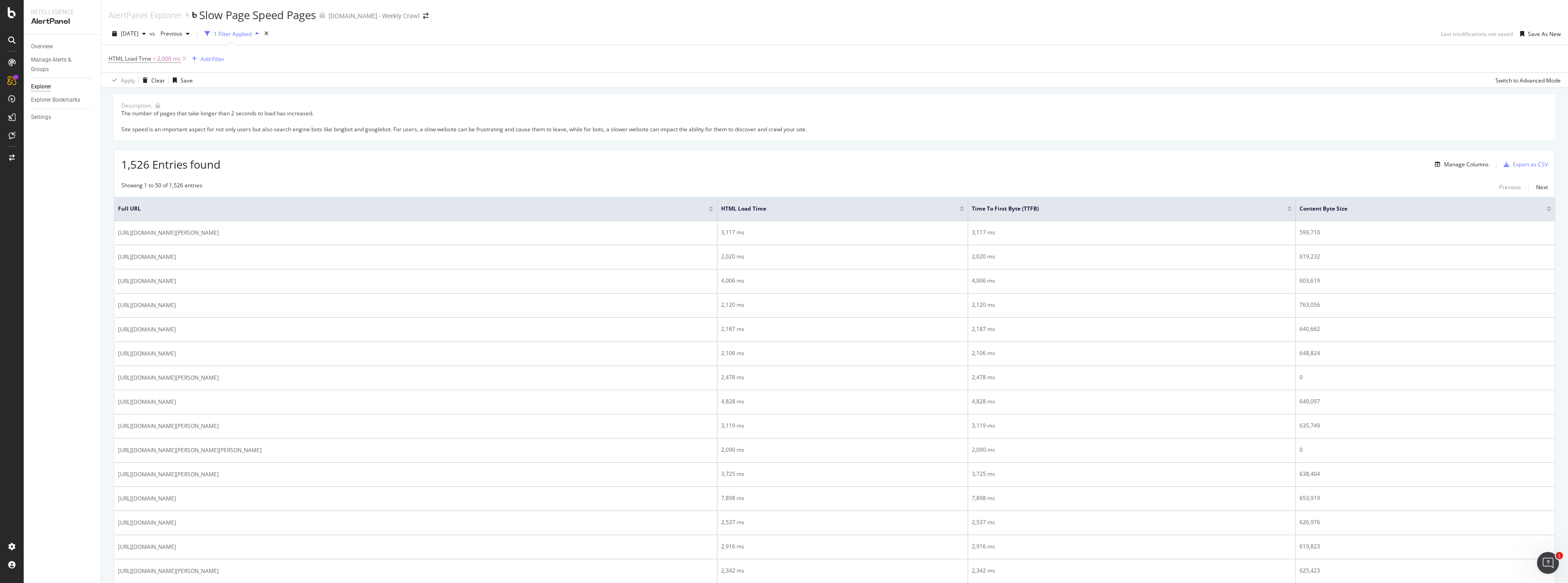click at bounding box center [962, 207] 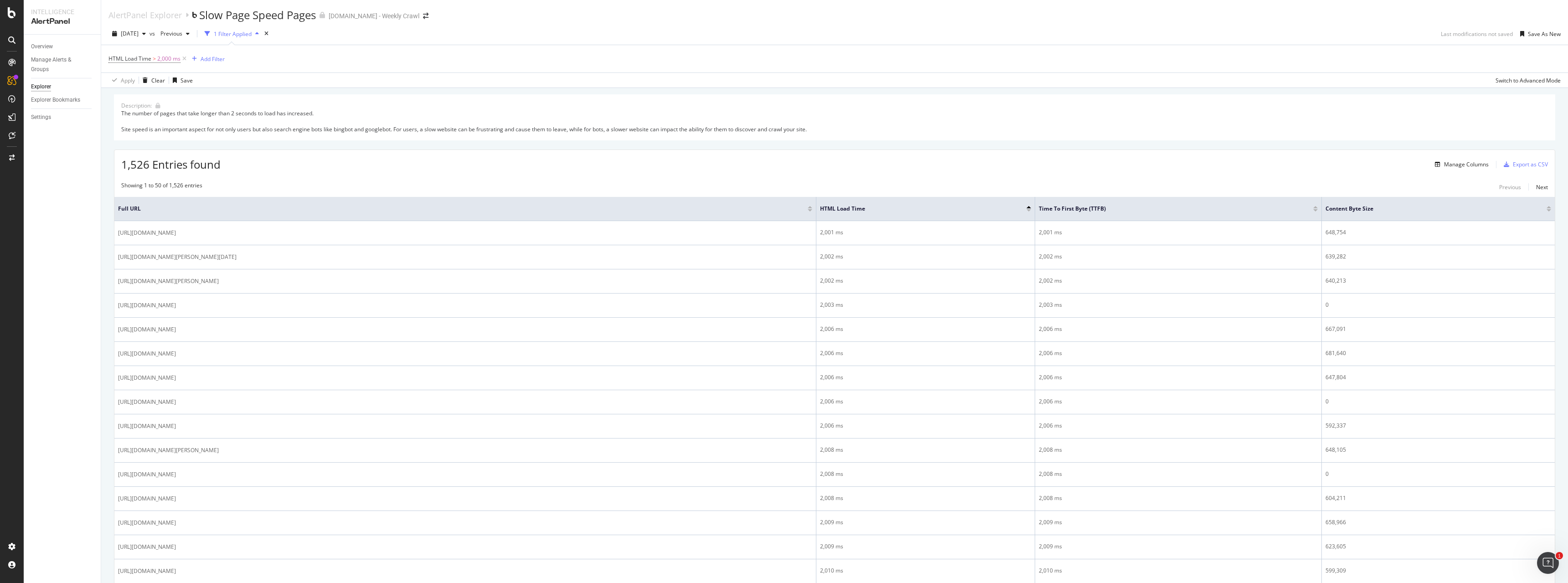 click at bounding box center [1029, 210] 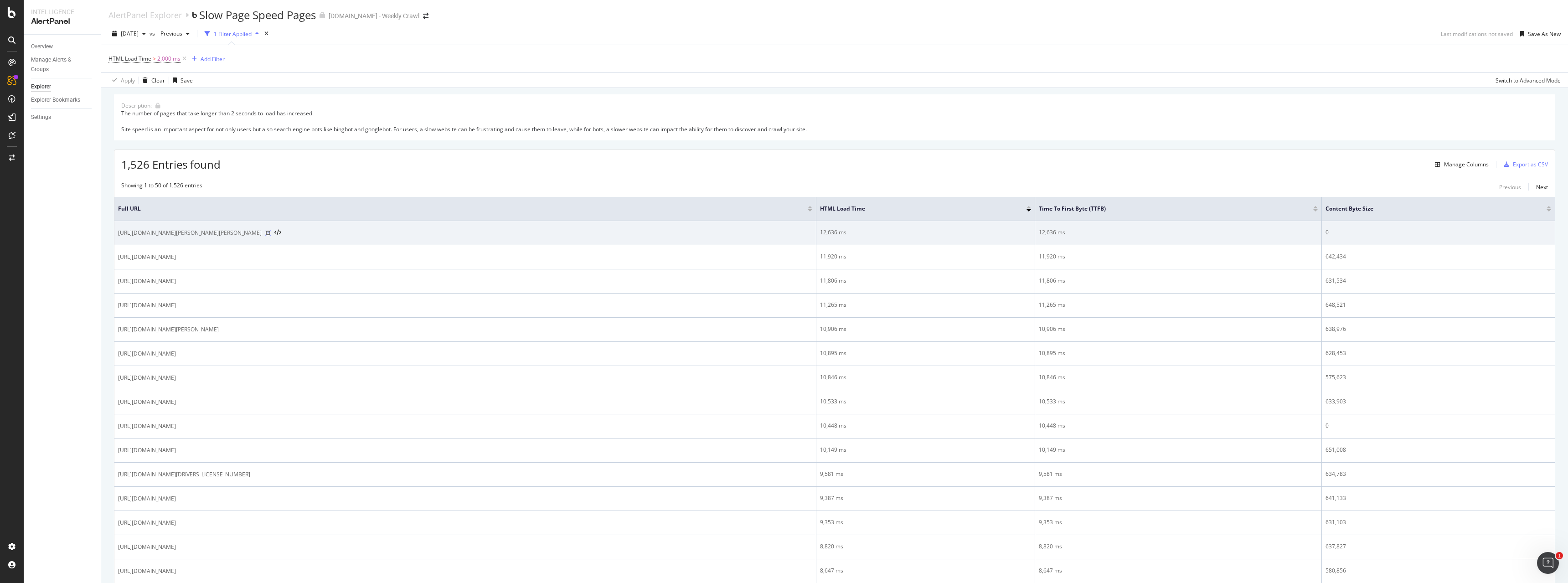 click at bounding box center [268, 233] 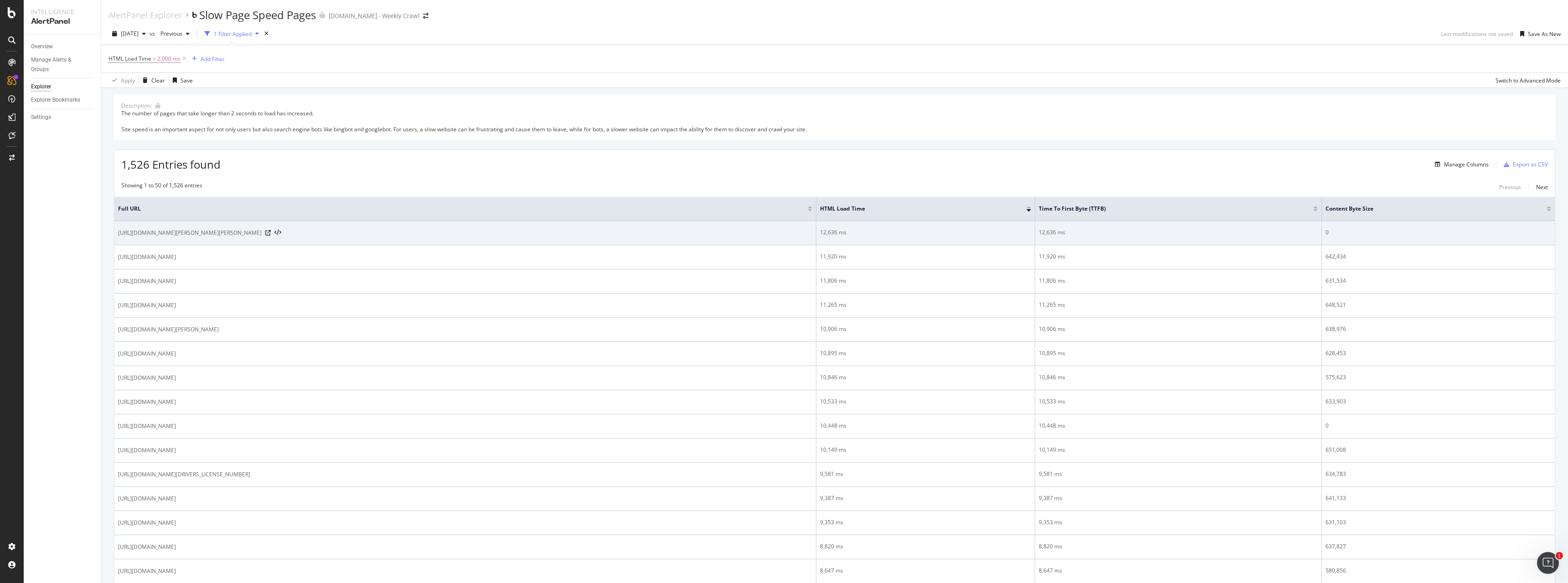 click on "https://www.sportsbet.com.au/betting/snooker/championship-league/duane-jones-v-paul-deaville-9393117" at bounding box center (190, 233) 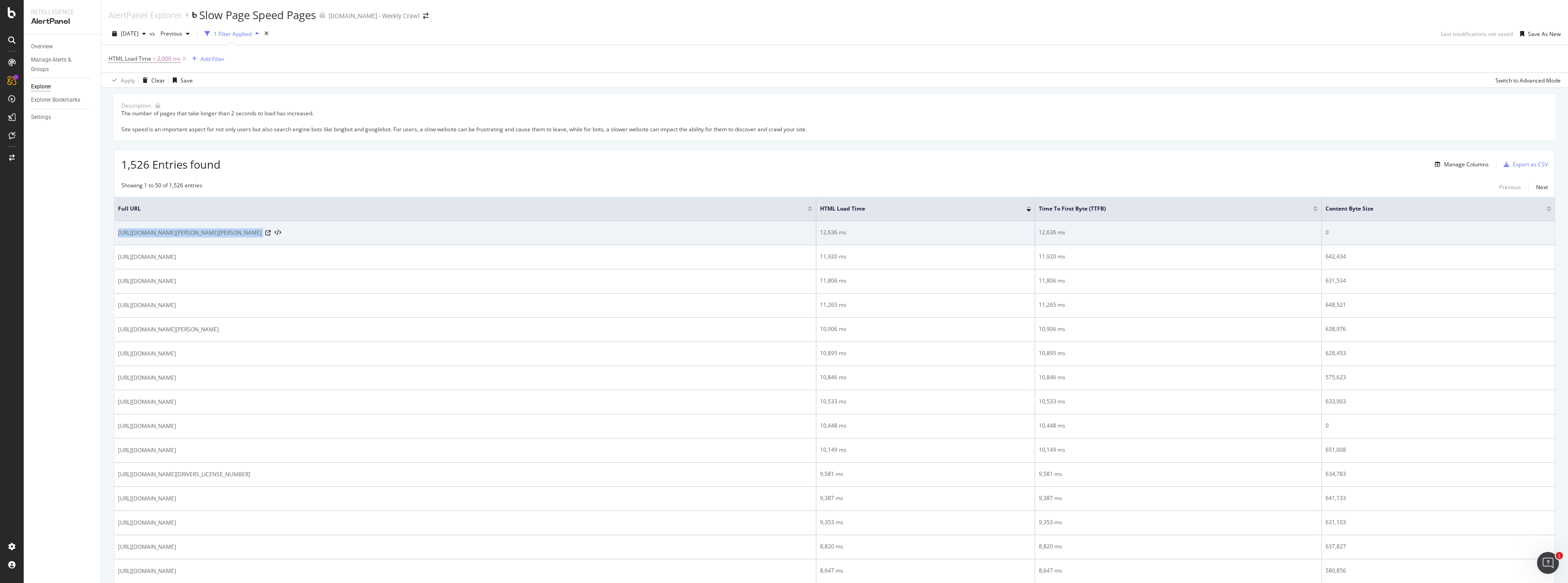 click on "https://www.sportsbet.com.au/betting/snooker/championship-league/duane-jones-v-paul-deaville-9393117" at bounding box center [190, 233] 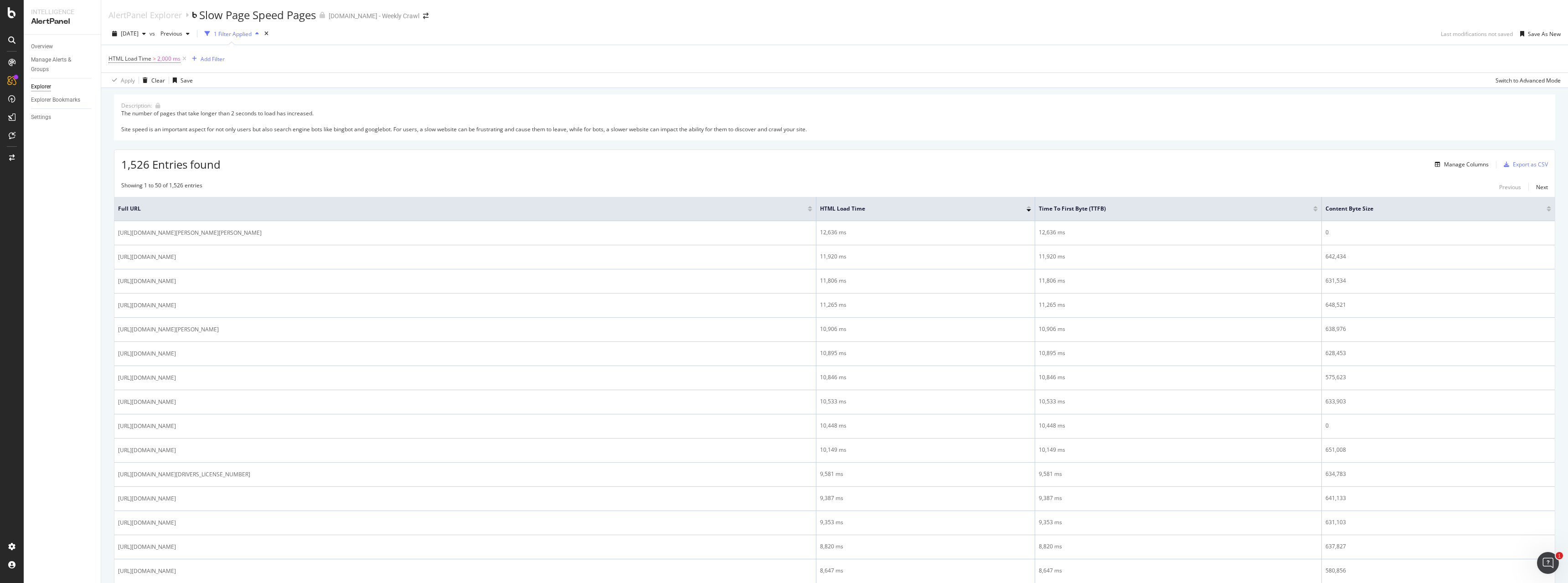 click on "Showing 1 to 50 of 1,526 entries Previous Next" at bounding box center (835, 187) 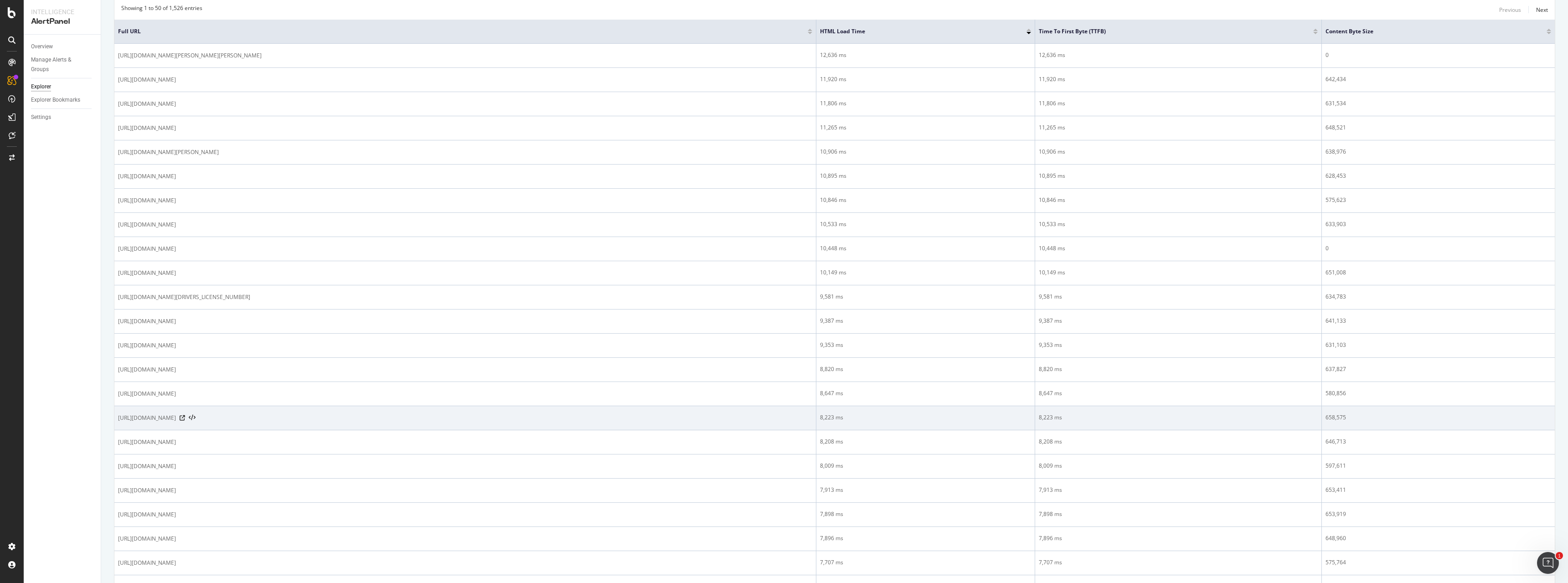 scroll, scrollTop: 46, scrollLeft: 0, axis: vertical 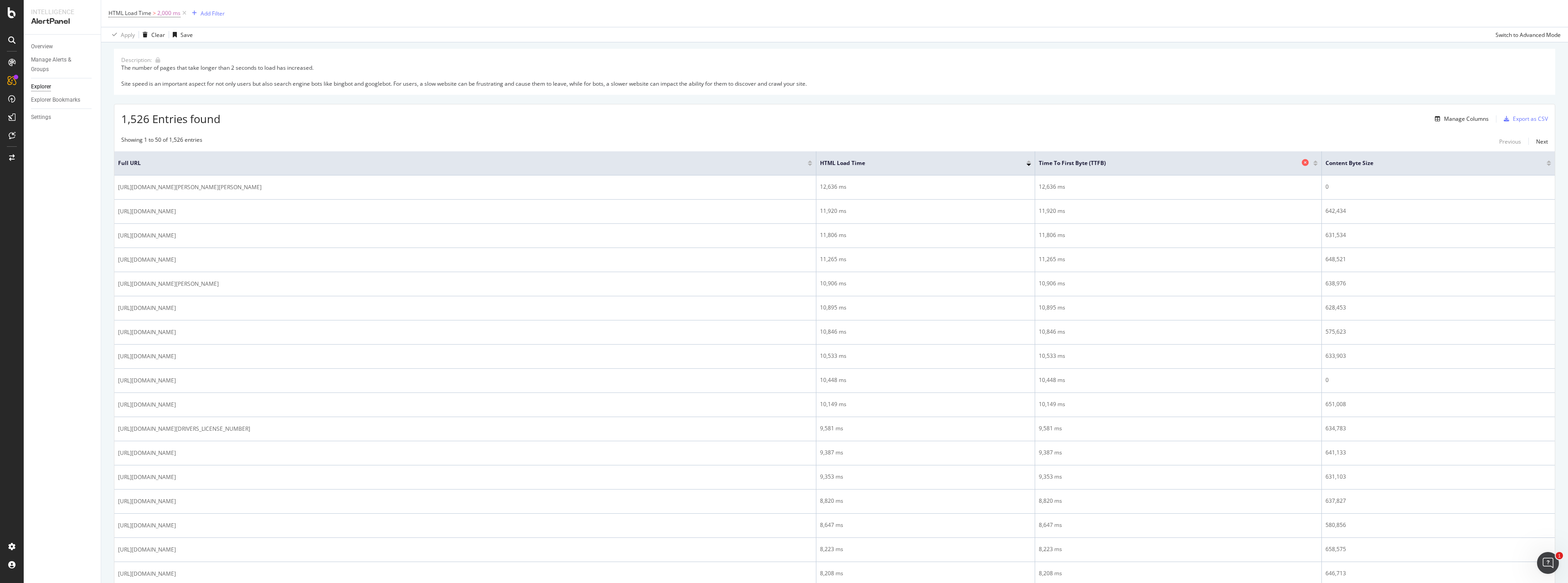 click on "Time To First Byte (TTFB)" at bounding box center [1169, 163] 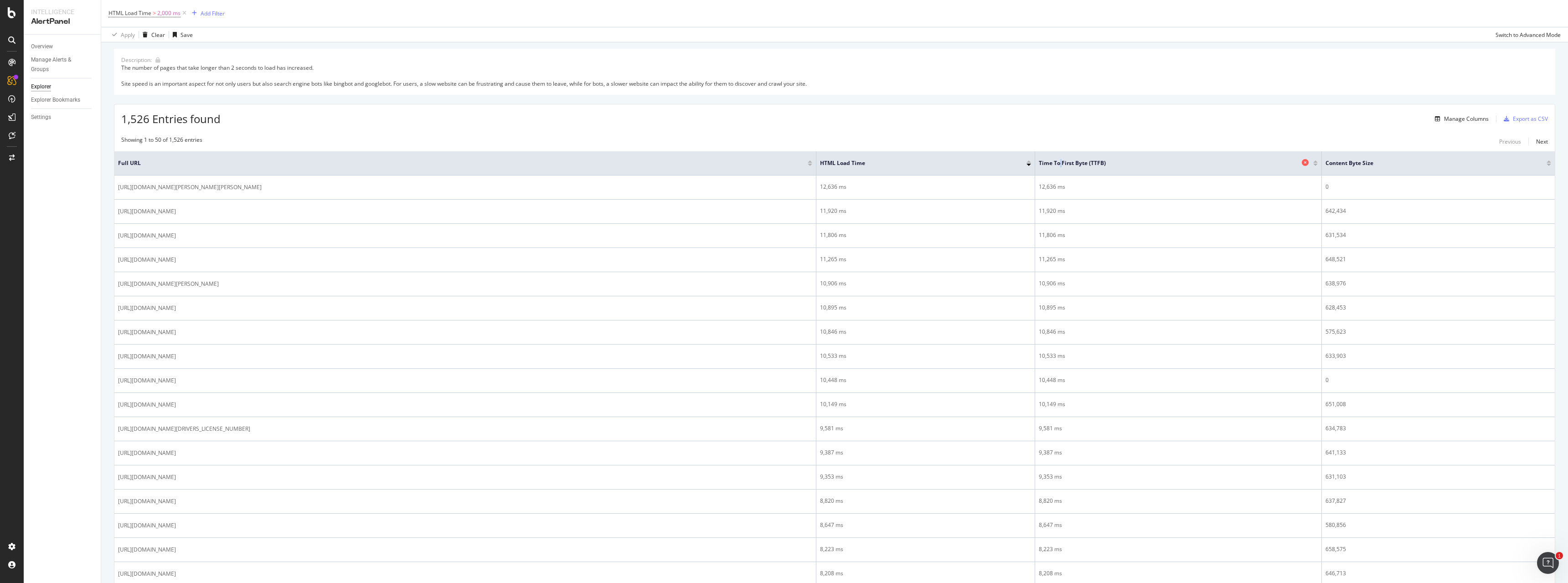 click on "Time To First Byte (TTFB)" at bounding box center [1169, 163] 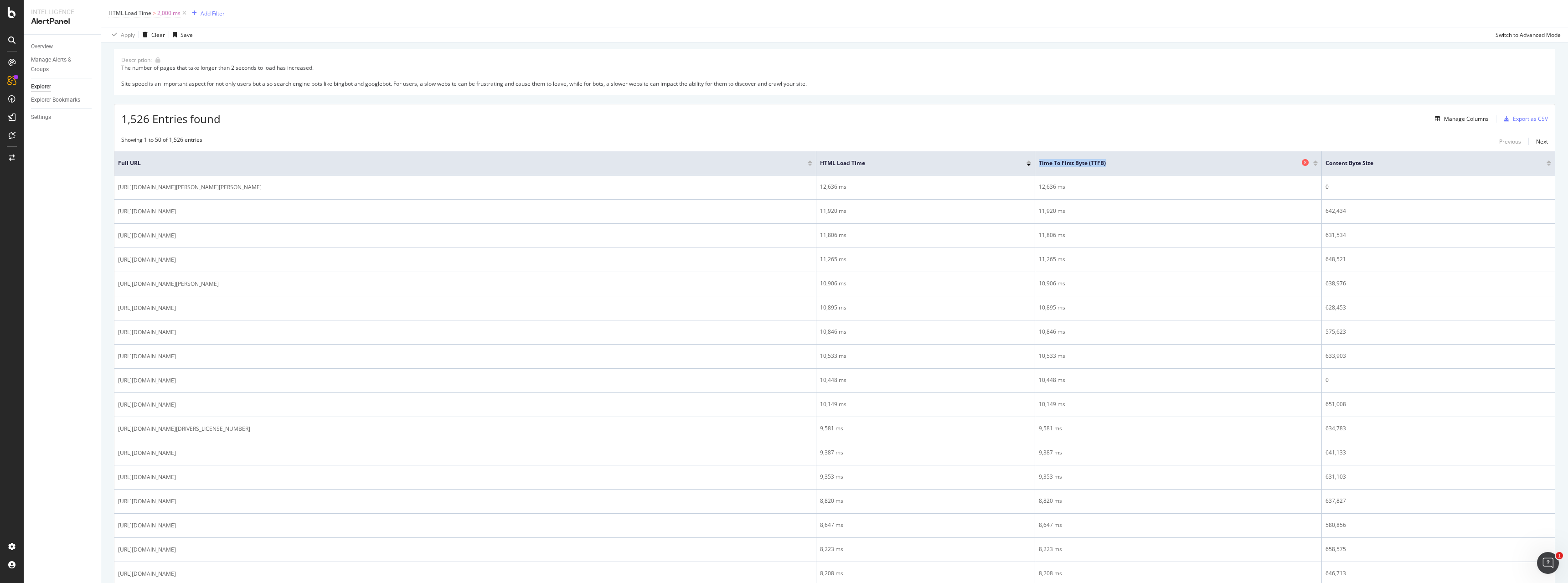 click on "Time To First Byte (TTFB)" at bounding box center (1169, 163) 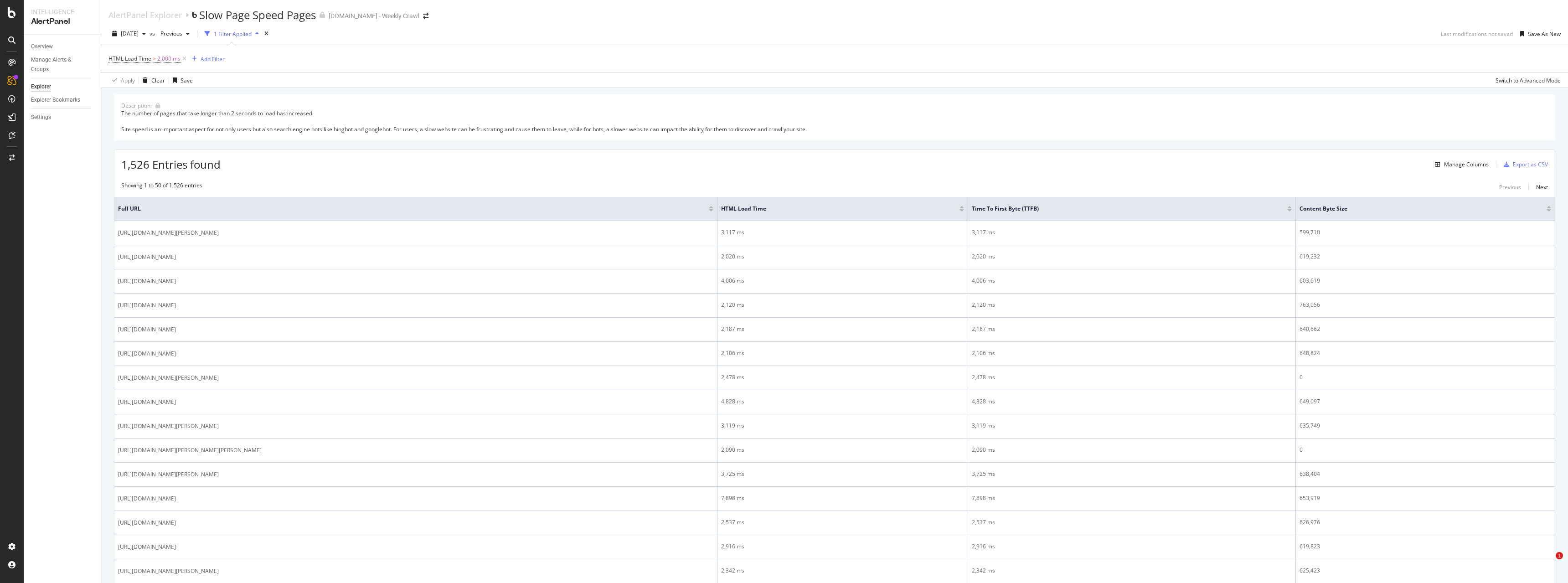scroll, scrollTop: 0, scrollLeft: 0, axis: both 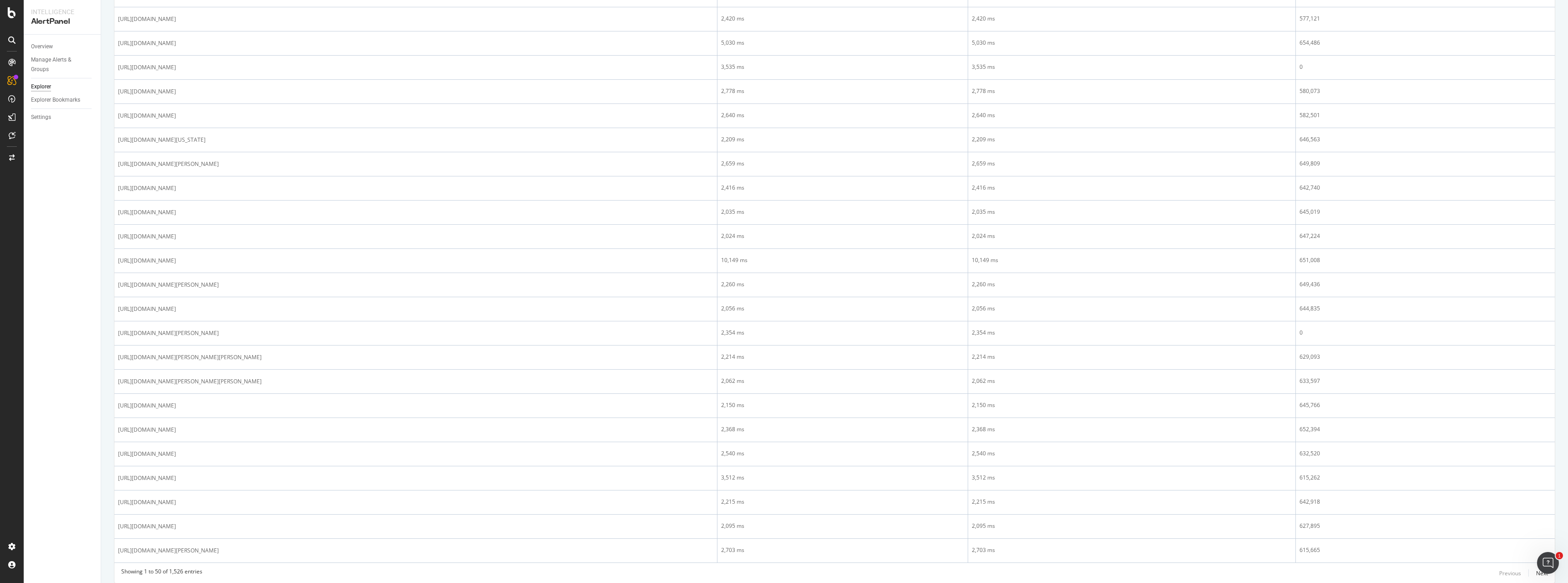 click on "https://www.sportsbet.com.au/betting/soccer/uefa-competitions/uefa-europa-conference-qualifiers/borac-banja-luka-v-fc-santa-coloma-9386939" at bounding box center [416, 237] 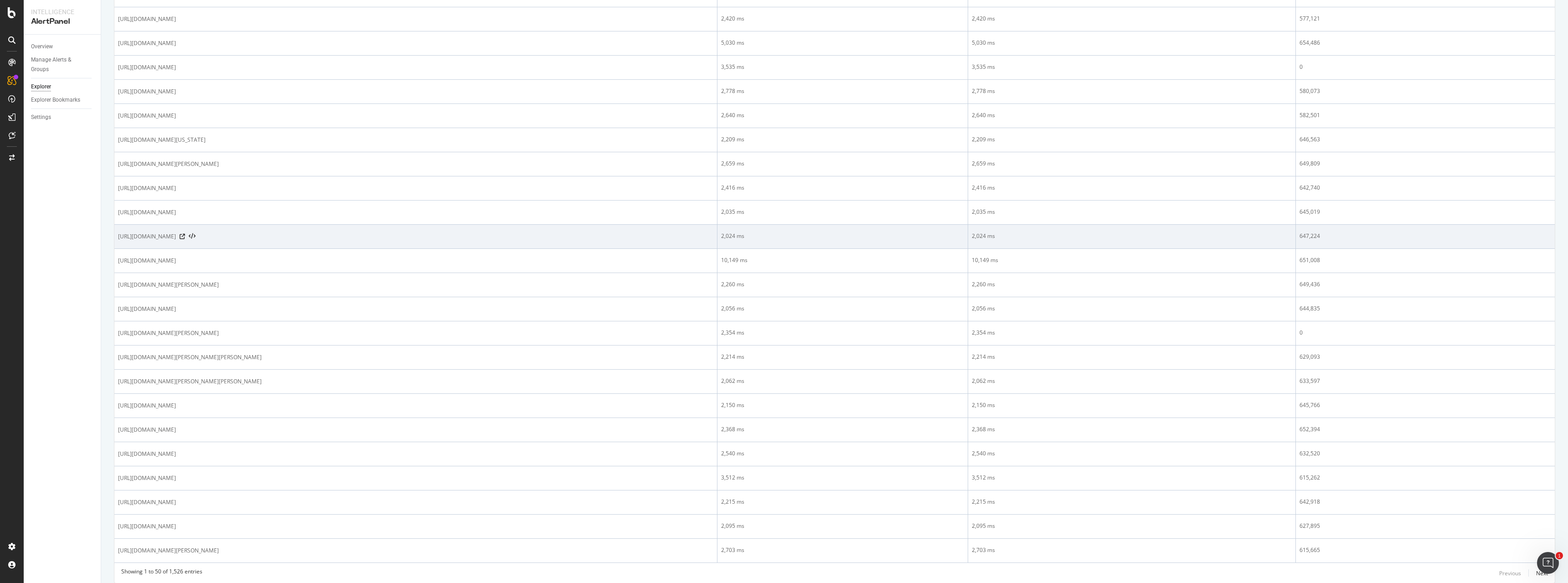 click on "https://www.sportsbet.com.au/betting/soccer/uefa-competitions/uefa-europa-conference-qualifiers/borac-banja-luka-v-fc-santa-coloma-9386939" at bounding box center [416, 237] 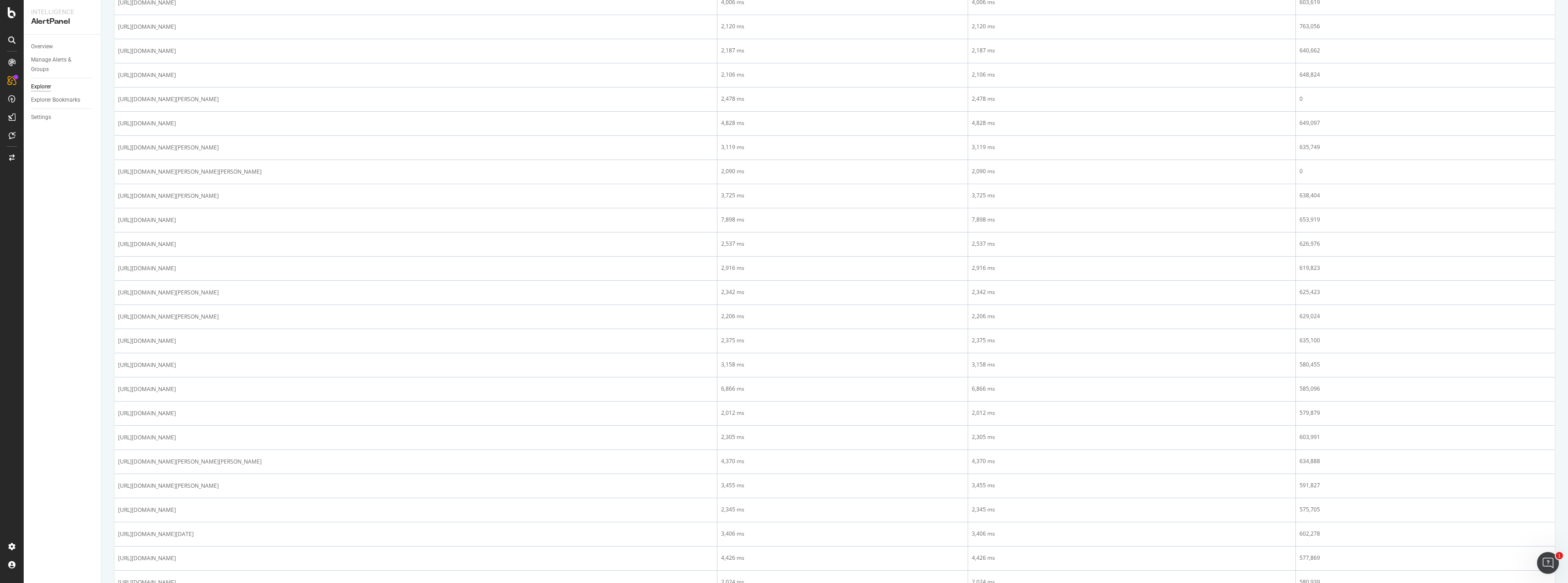 scroll, scrollTop: 306, scrollLeft: 0, axis: vertical 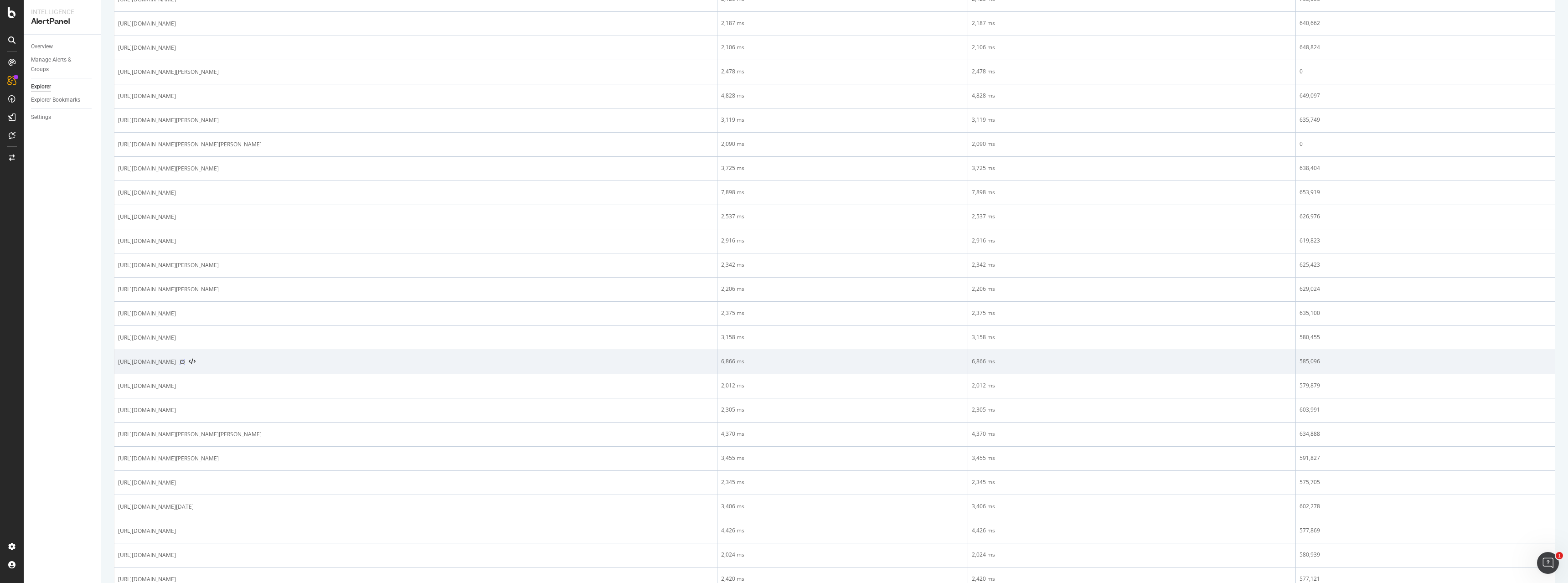 click at bounding box center [182, 362] 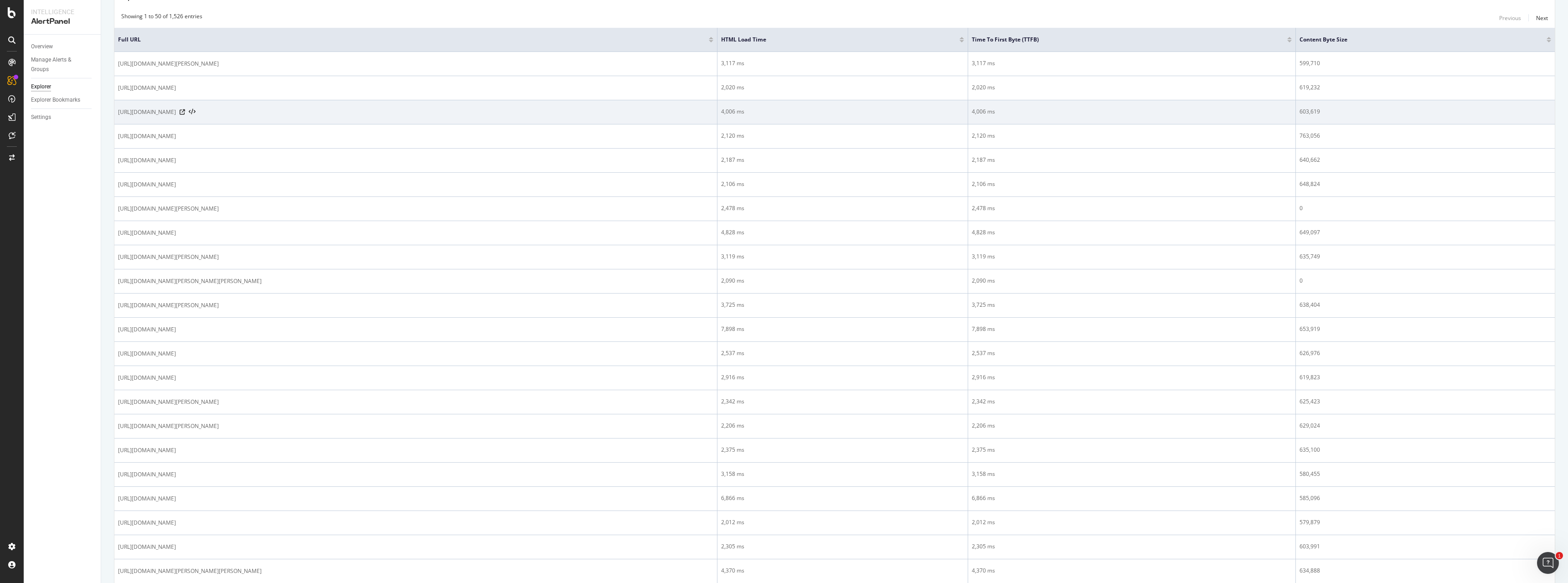 scroll, scrollTop: 0, scrollLeft: 0, axis: both 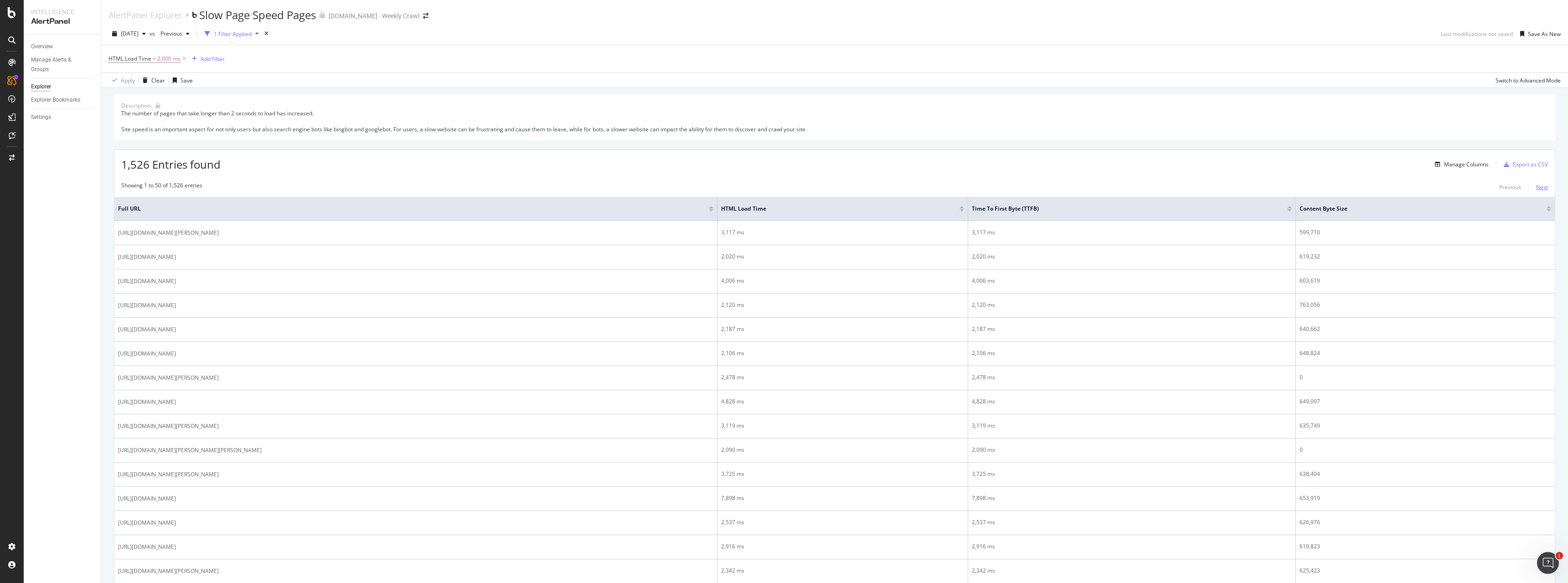 click on "Next" at bounding box center (1542, 187) 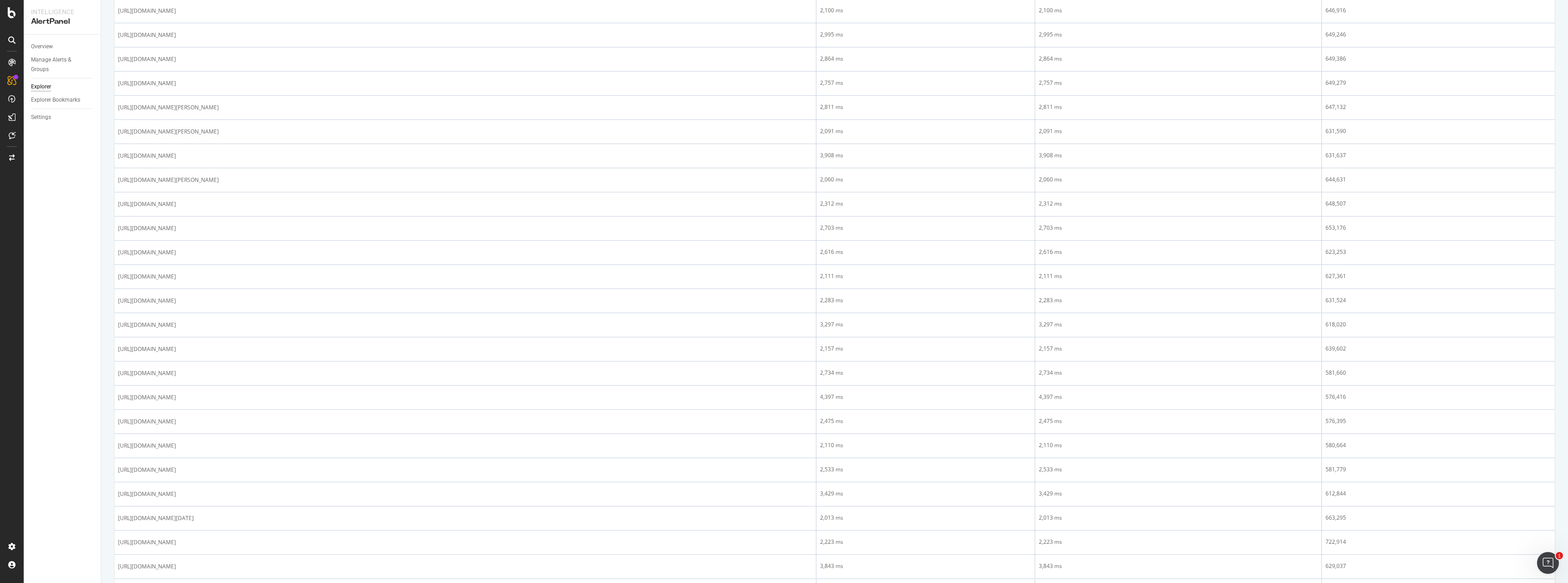 scroll, scrollTop: 898, scrollLeft: 0, axis: vertical 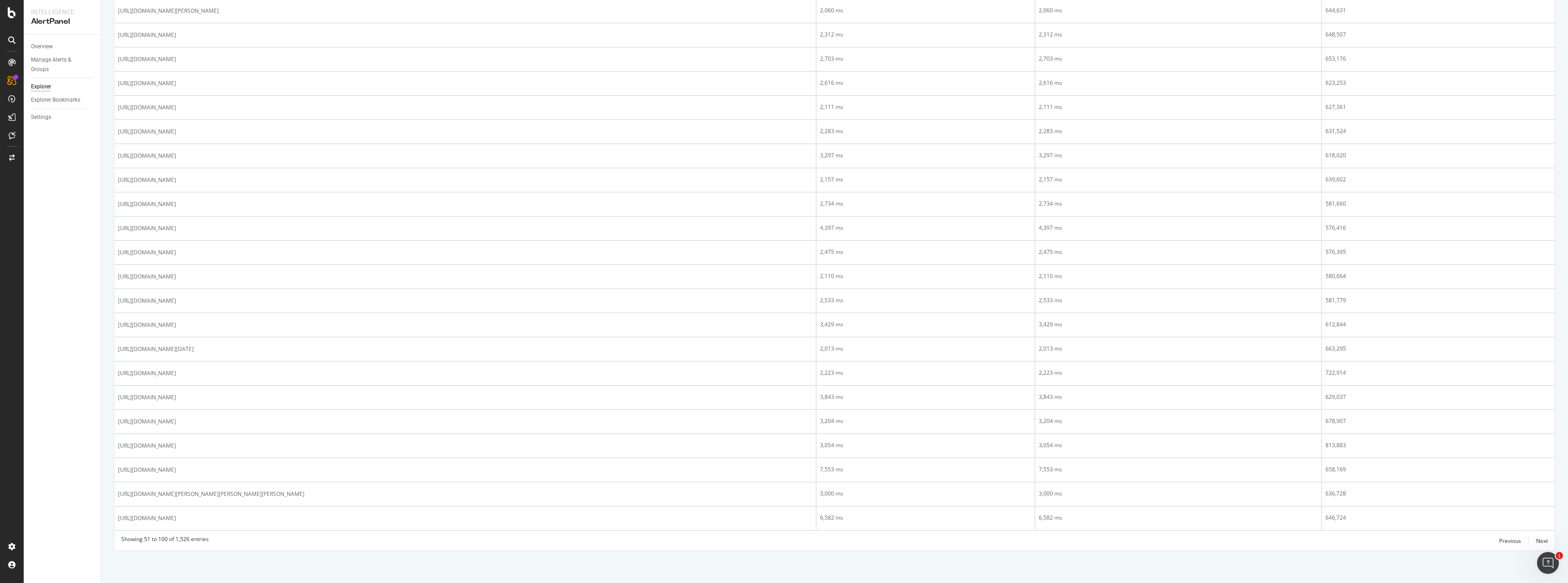 click on "https://www.sportsbet.com.au/betting/soccer/usa/us-major-league-soccer" at bounding box center (465, 373) 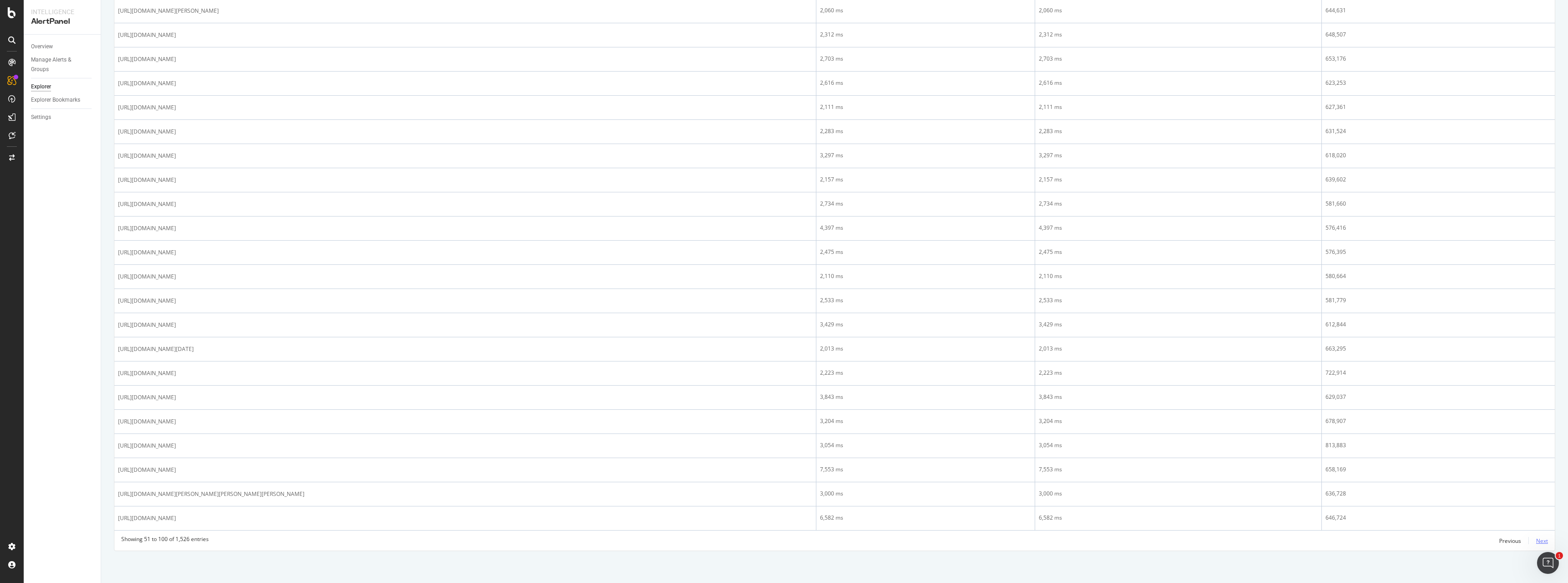 click on "Next" at bounding box center (1542, 541) 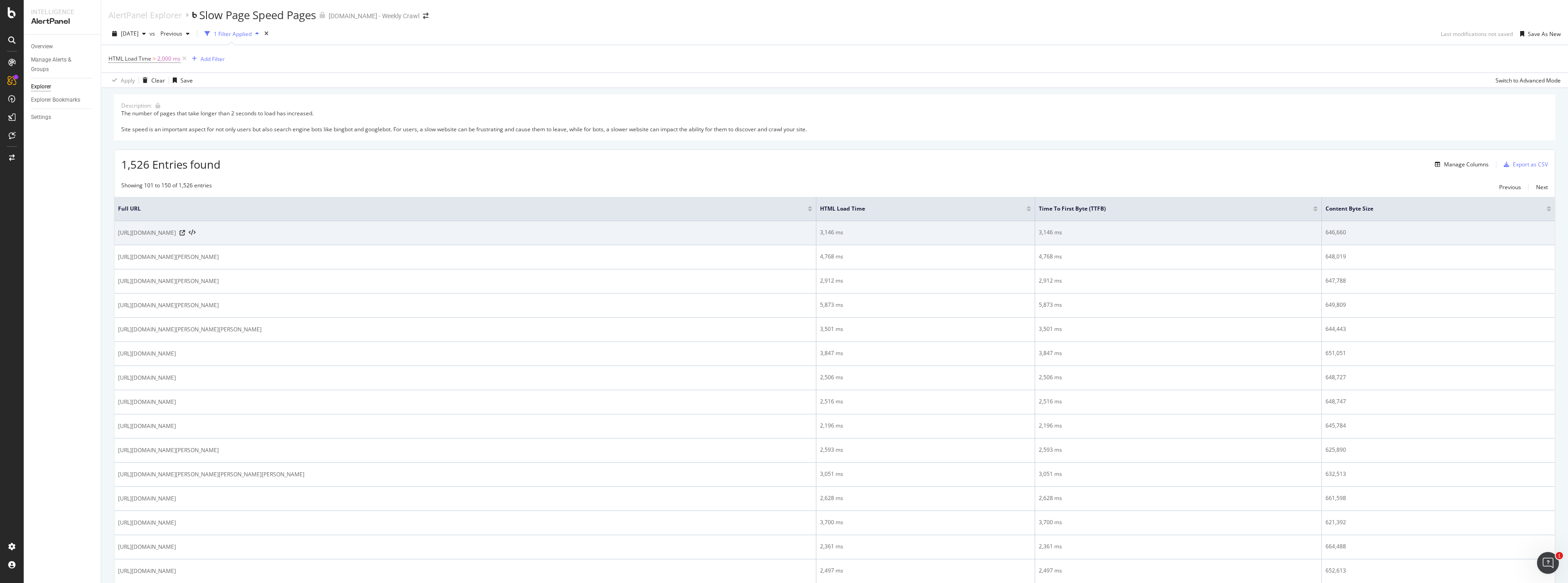 click on "https://www.sportsbet.com.au/betting/american-football/college-football/pittsburgh-at-wv-mountaineers-9343435" at bounding box center (465, 233) 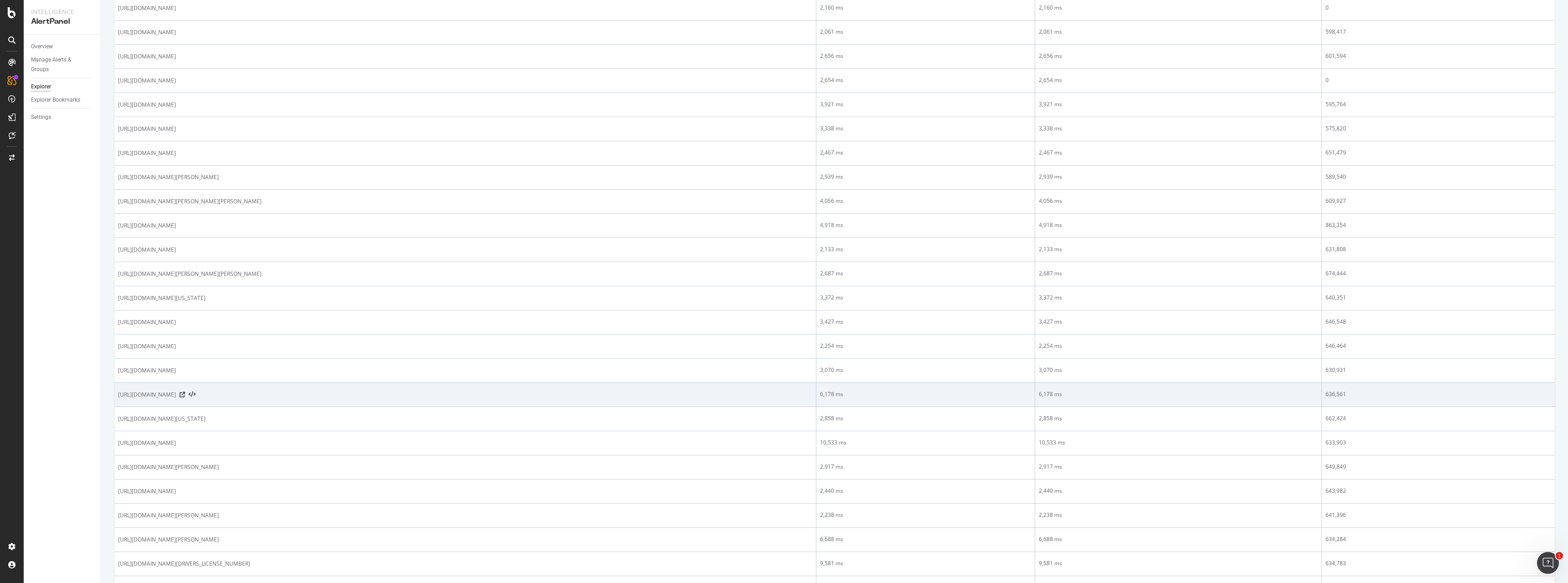 scroll, scrollTop: 898, scrollLeft: 0, axis: vertical 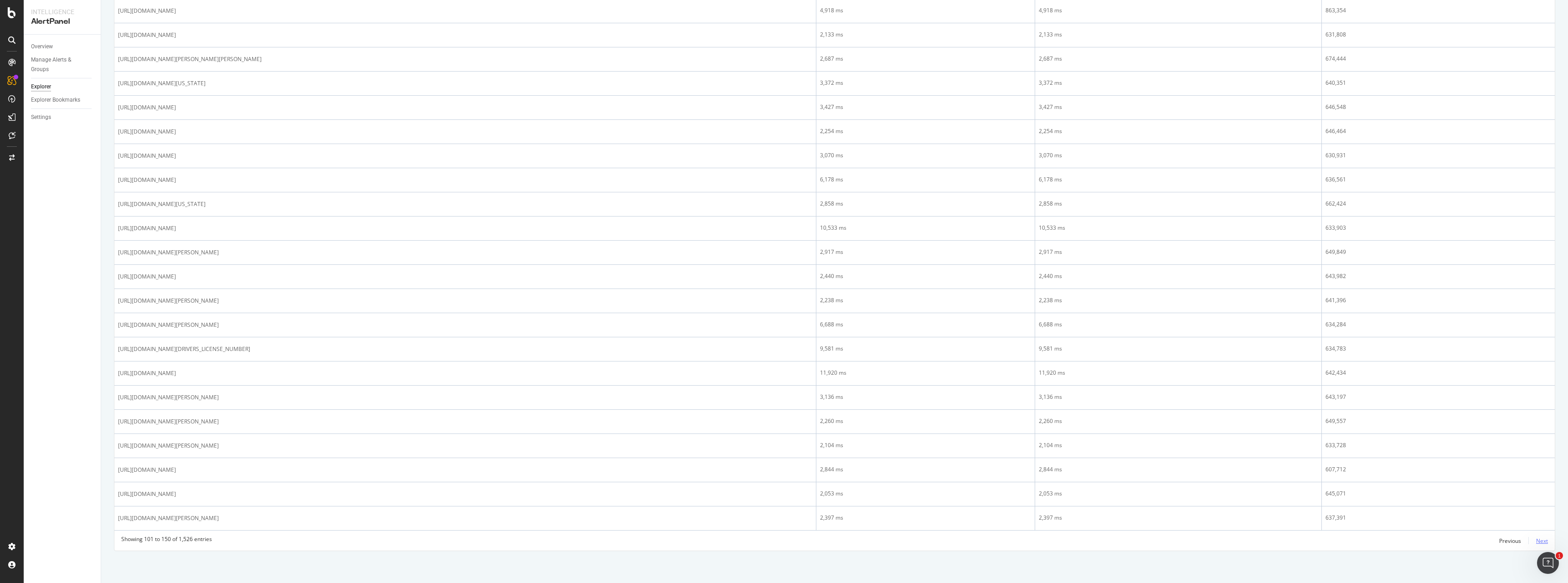click on "Next" at bounding box center (1542, 541) 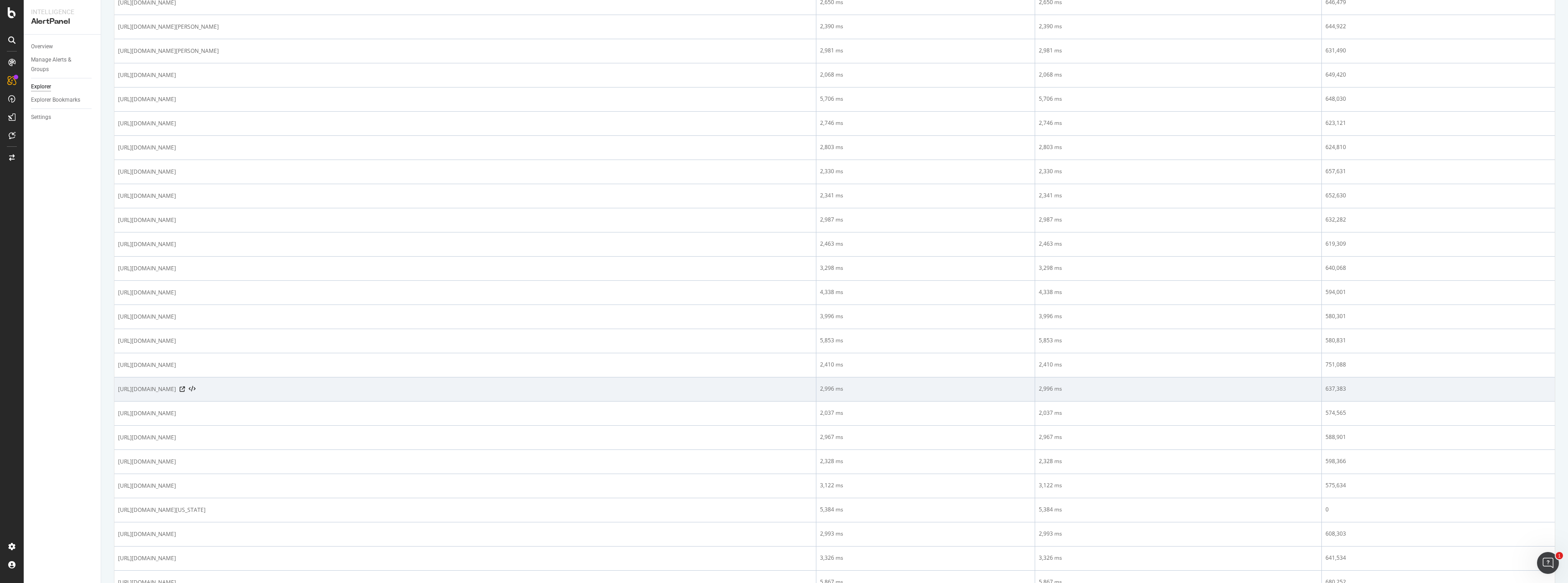 scroll, scrollTop: 820, scrollLeft: 0, axis: vertical 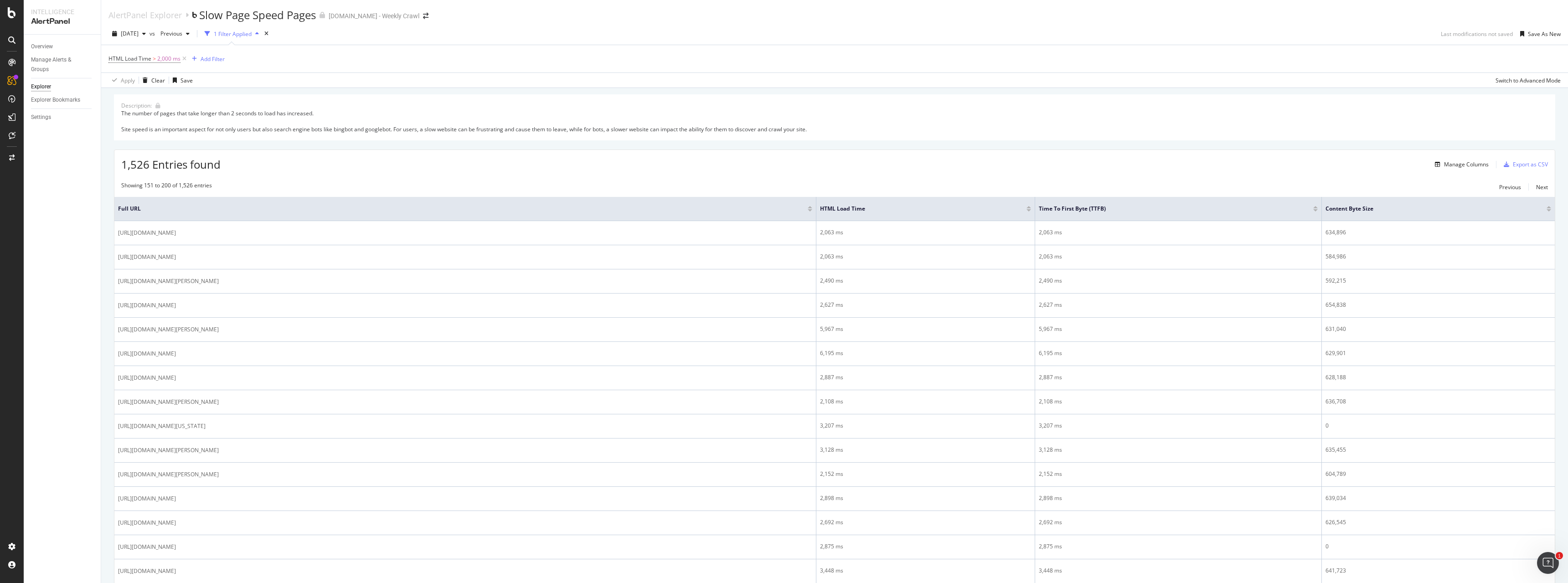drag, startPoint x: 740, startPoint y: 389, endPoint x: 873, endPoint y: 168, distance: 257.9341 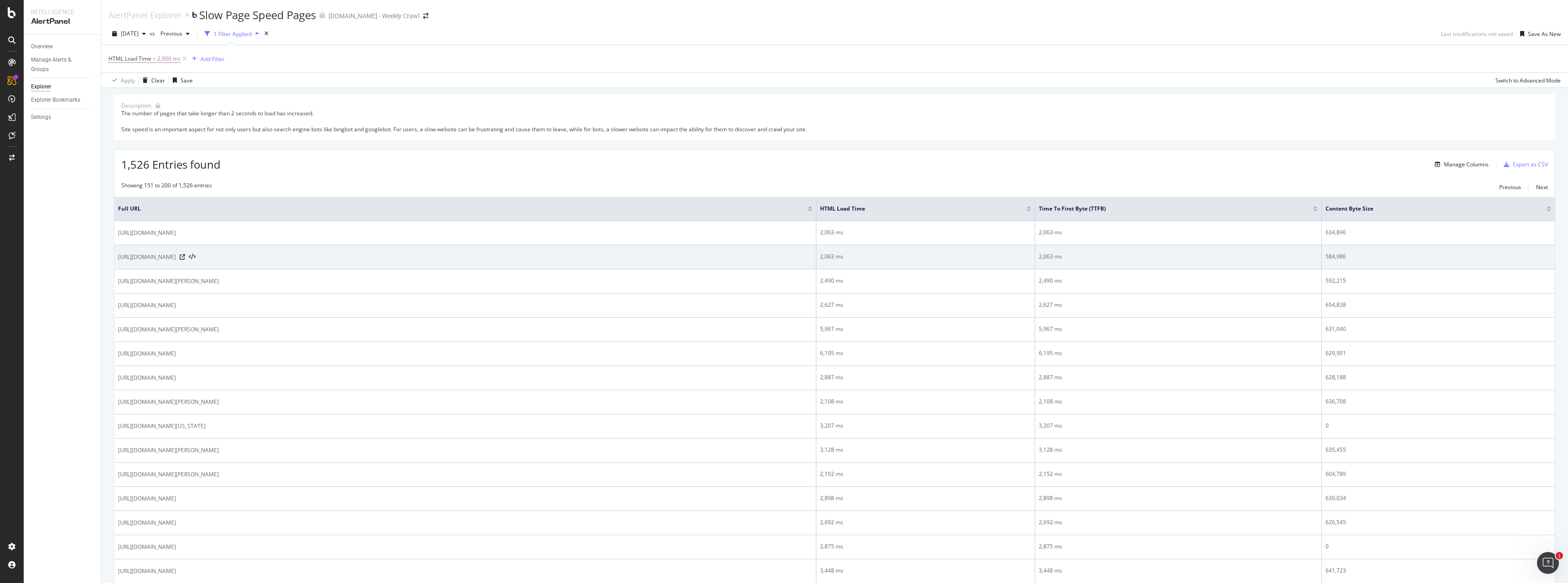 click on "https://www.sportsbet.com.au/results/2025-06-30/racing/horses-international-2" at bounding box center (465, 257) 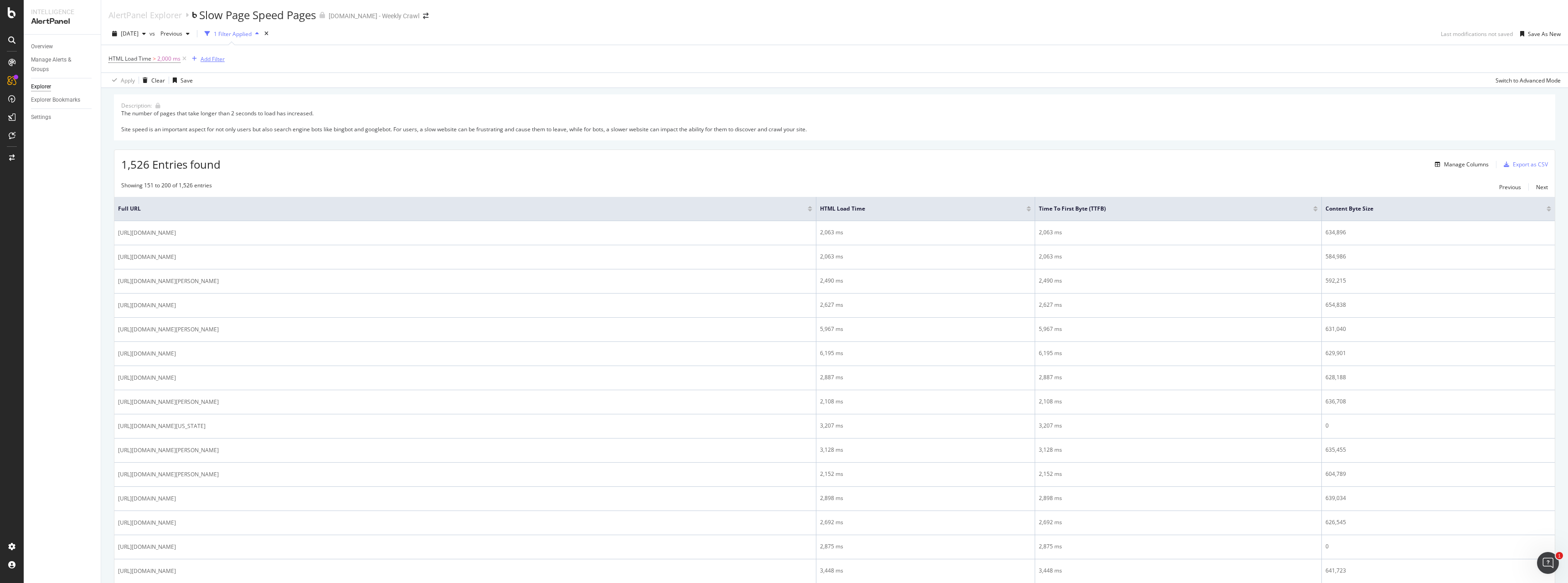click on "Add Filter" at bounding box center [206, 59] 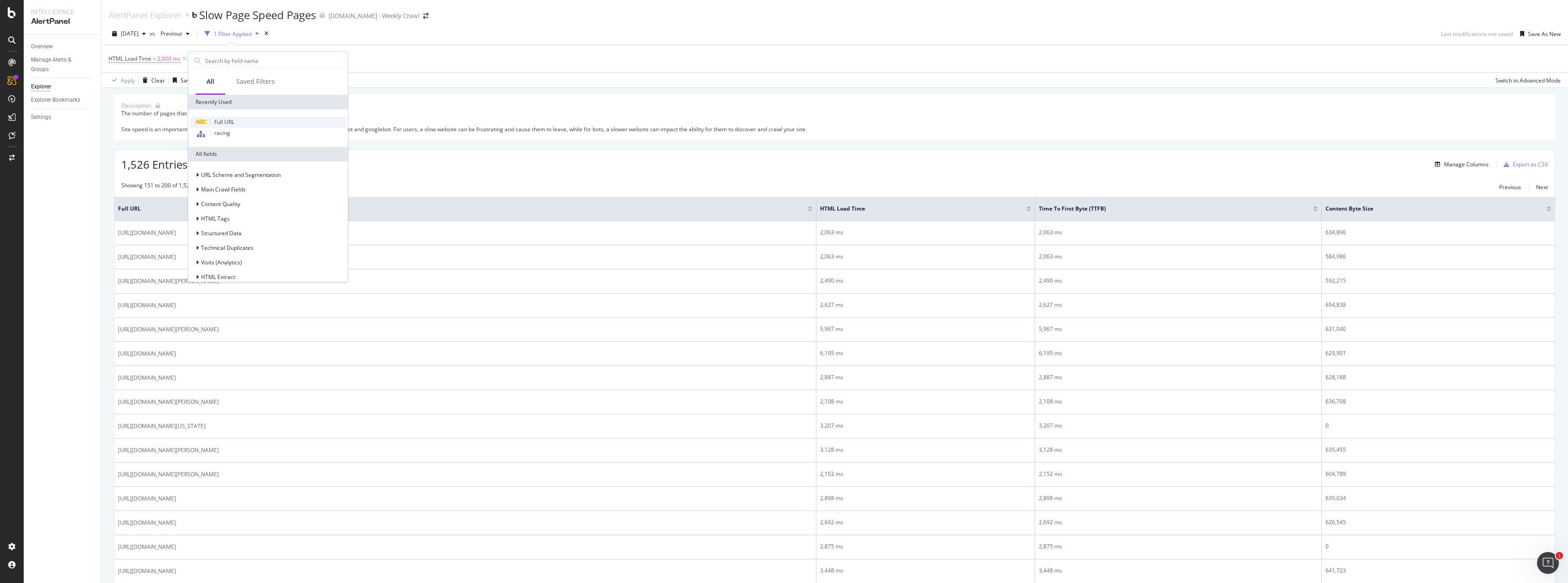 click on "Full URL" at bounding box center [268, 122] 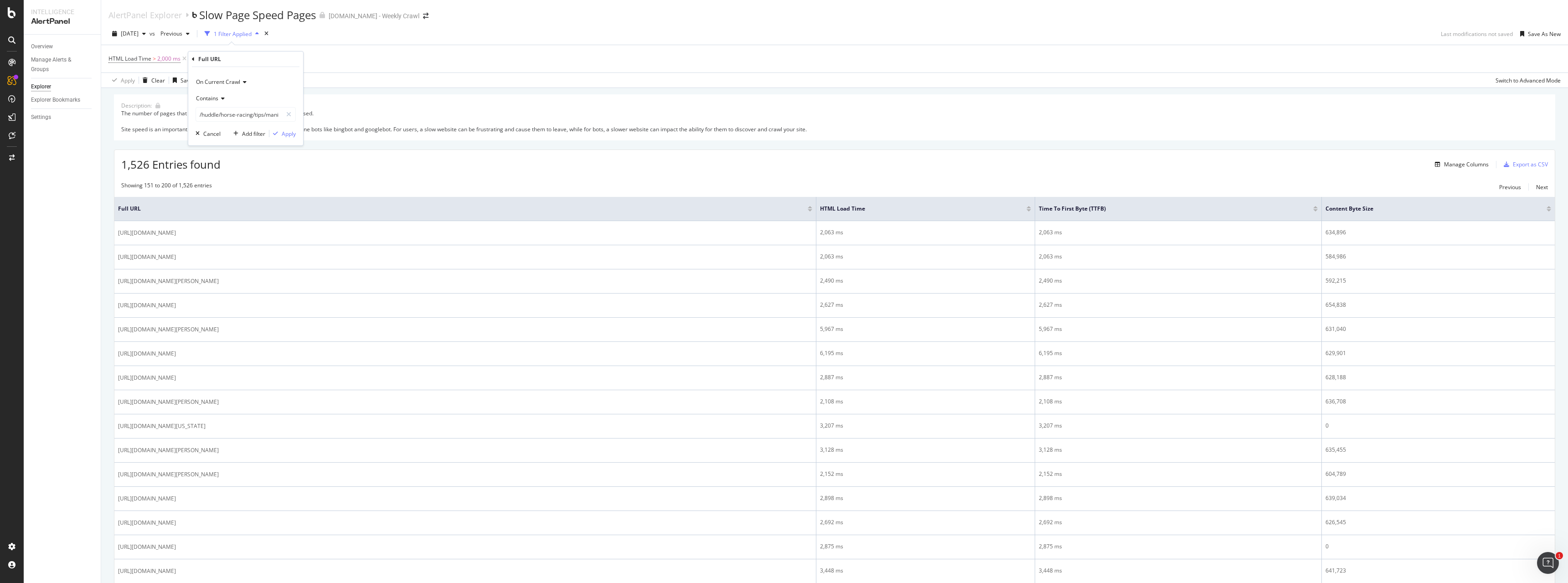 click at bounding box center (222, 98) 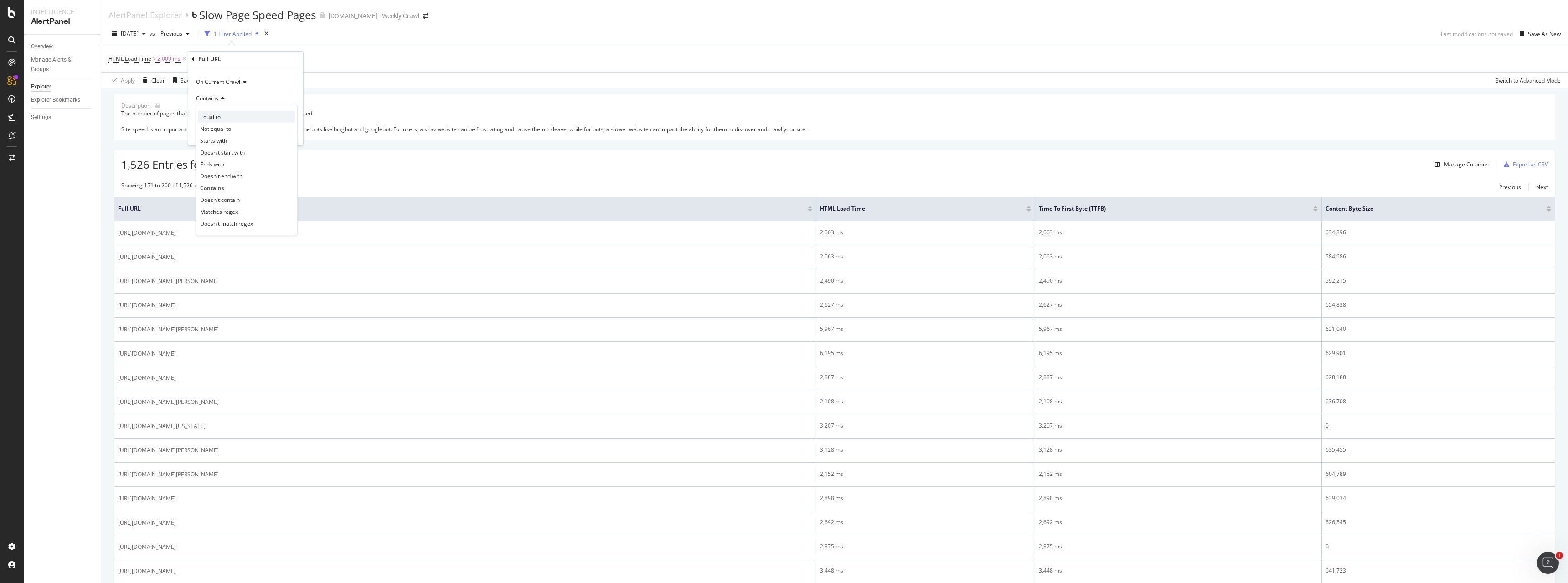 click on "Equal to" at bounding box center (247, 117) 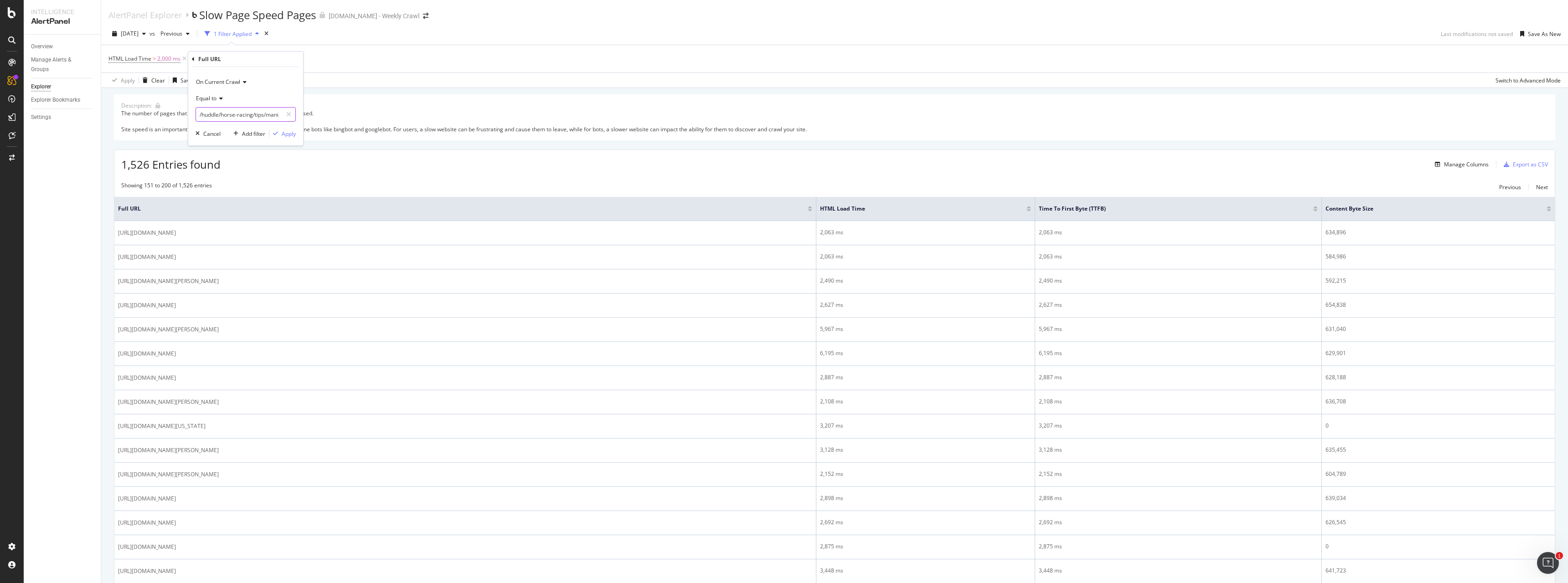 click on "/huddle/horse-racing/tips/manikato-stakes-tips" at bounding box center [239, 114] 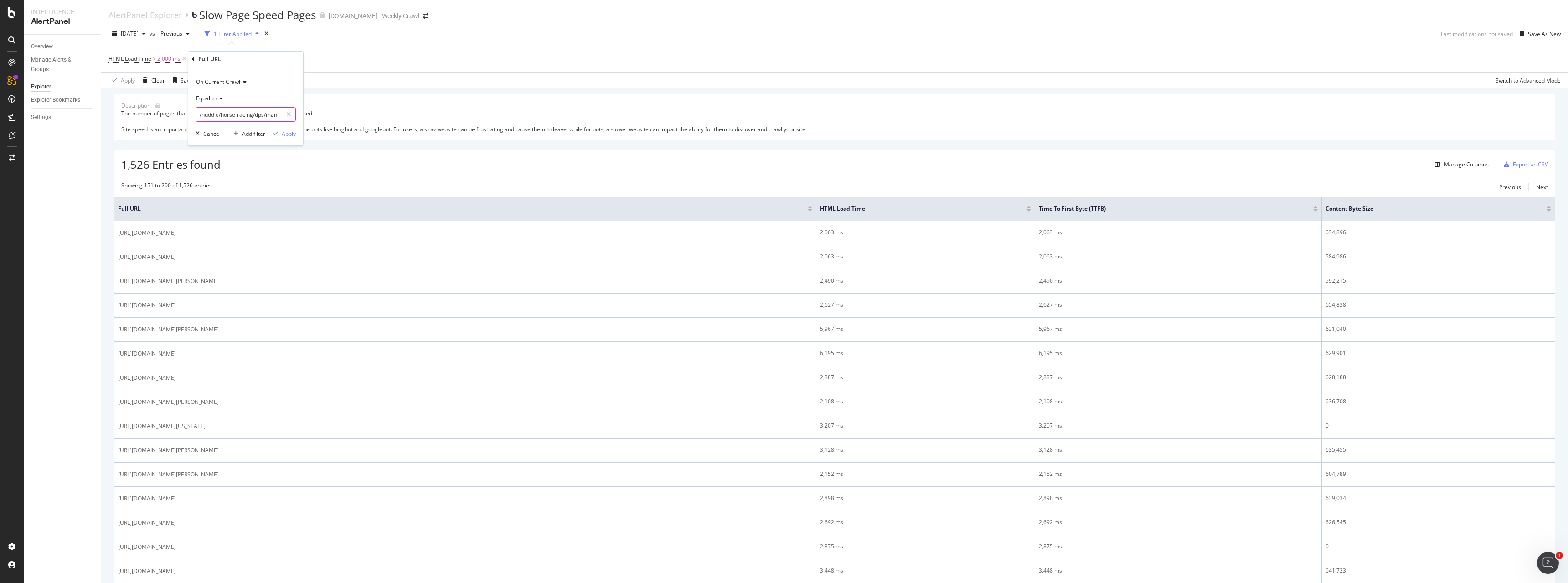 paste on "https://www.sportsbet.com.au/" 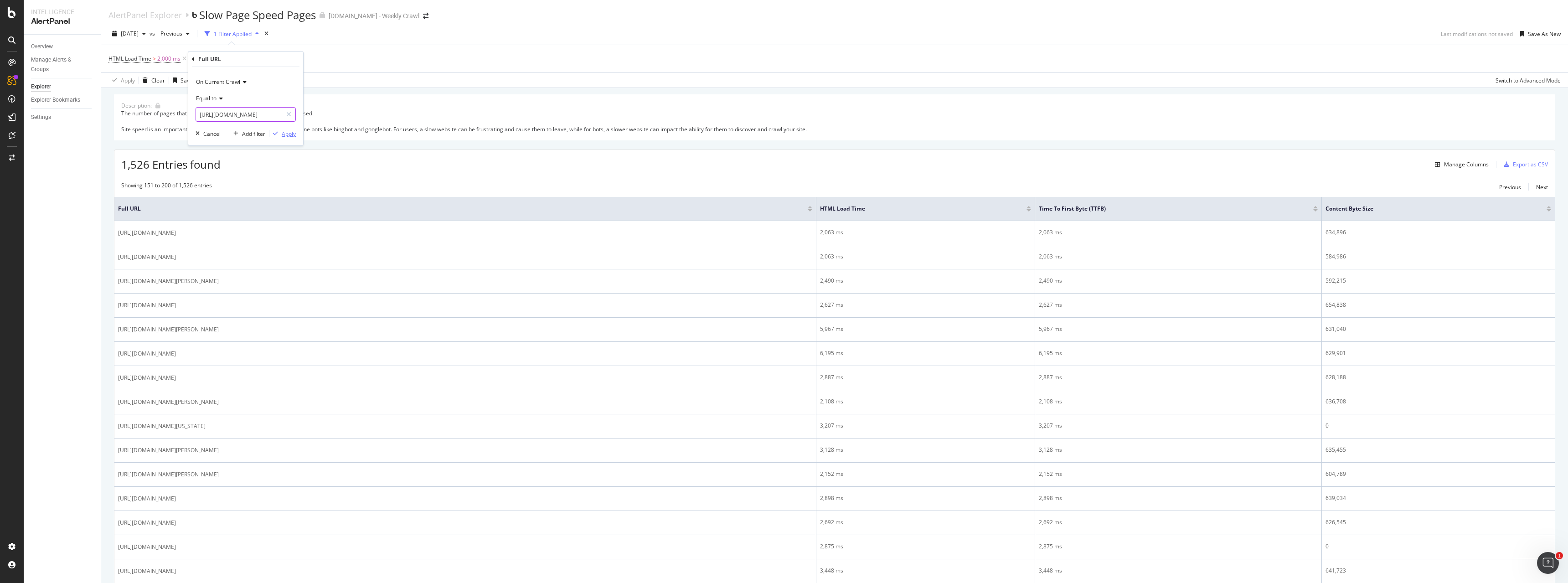 type on "https://www.sportsbet.com.au/" 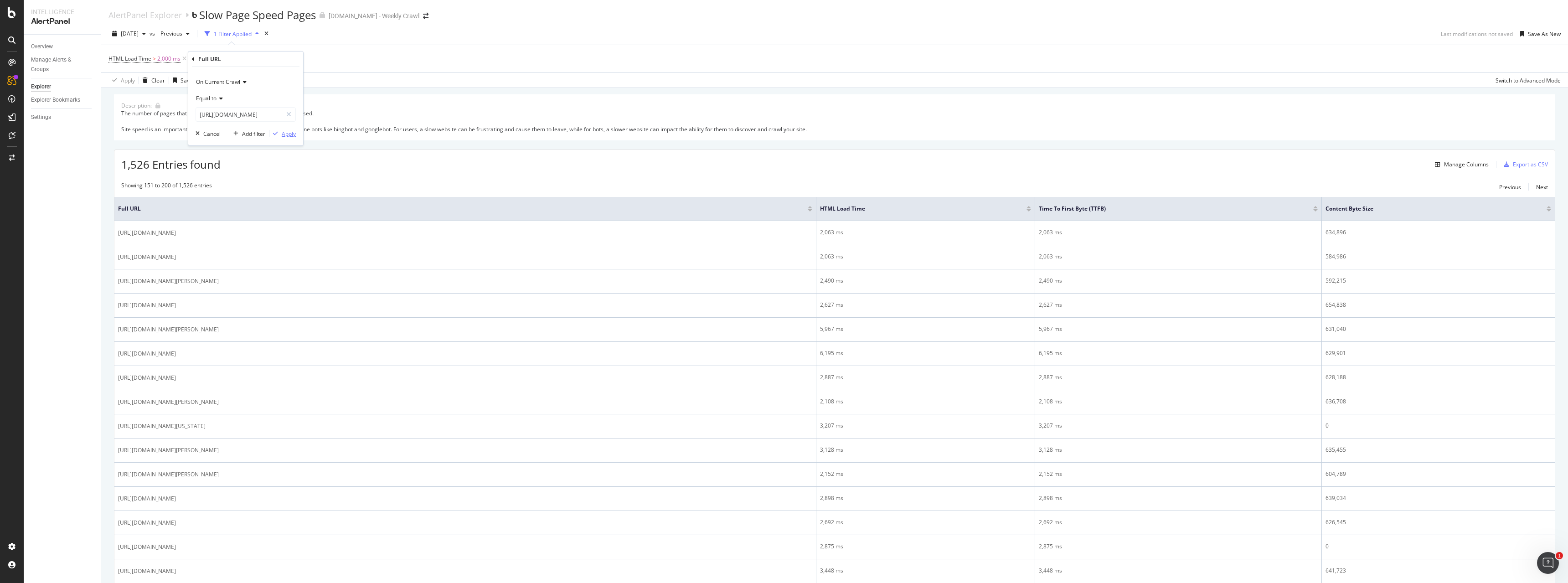 click on "Apply" at bounding box center [289, 134] 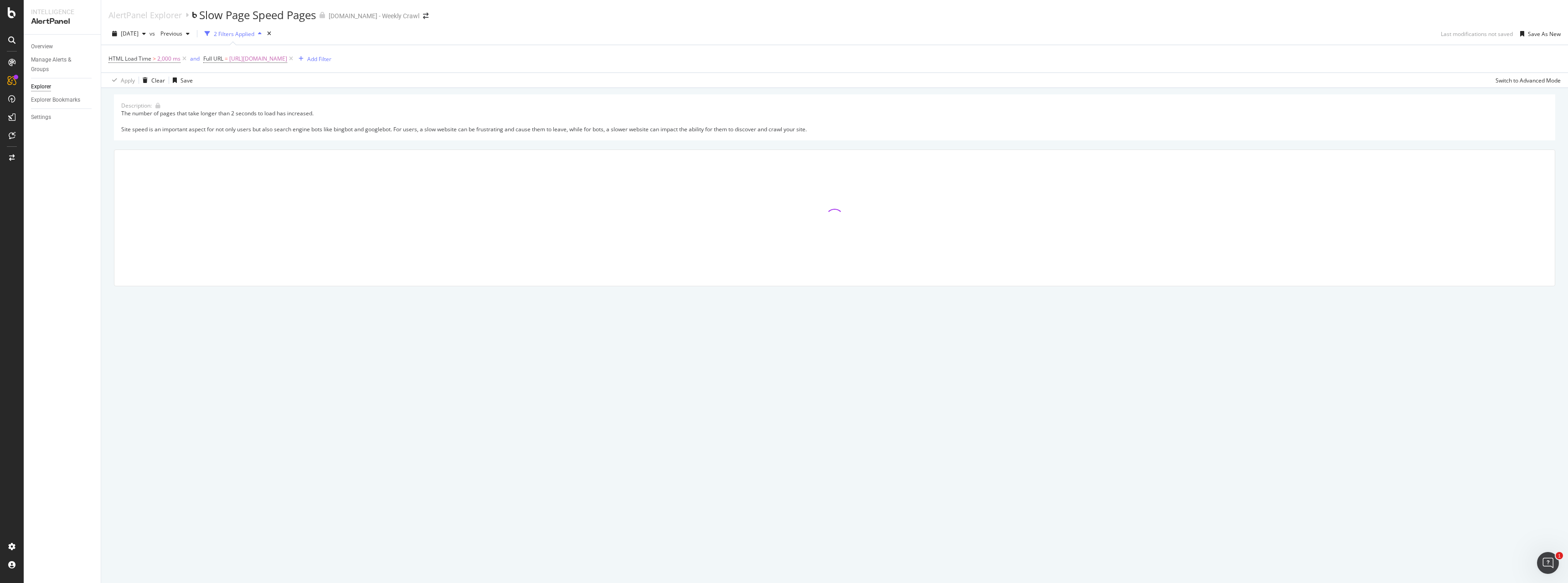 click on "The number of pages that take longer than 2 seconds to load has increased.
Site speed is an important aspect for not only users but also search engine bots like bingbot and googlebot. For users, a slow website can be frustrating and cause them to leave, while for bots, a slower website can impact the ability for them to discover and crawl your site." at bounding box center (835, 121) 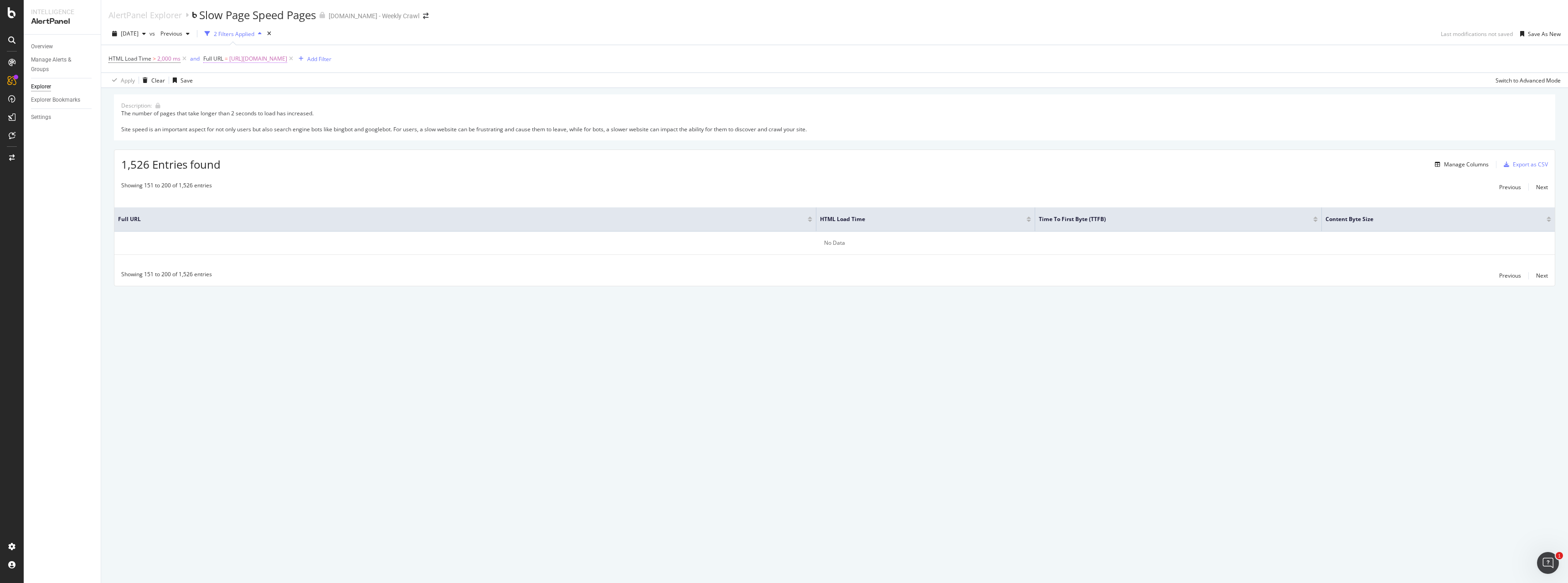click on "https://www.sportsbet.com.au/" at bounding box center [258, 59] 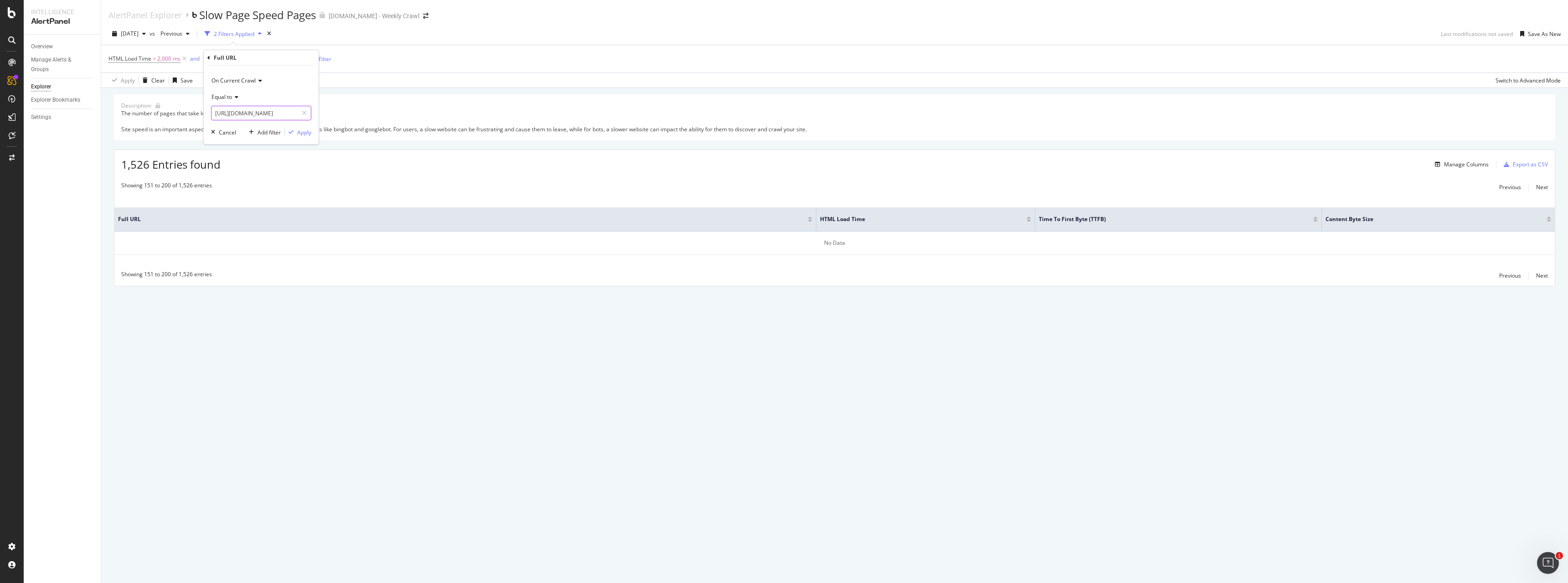 click on "https://www.sportsbet.com.au/" at bounding box center [254, 113] 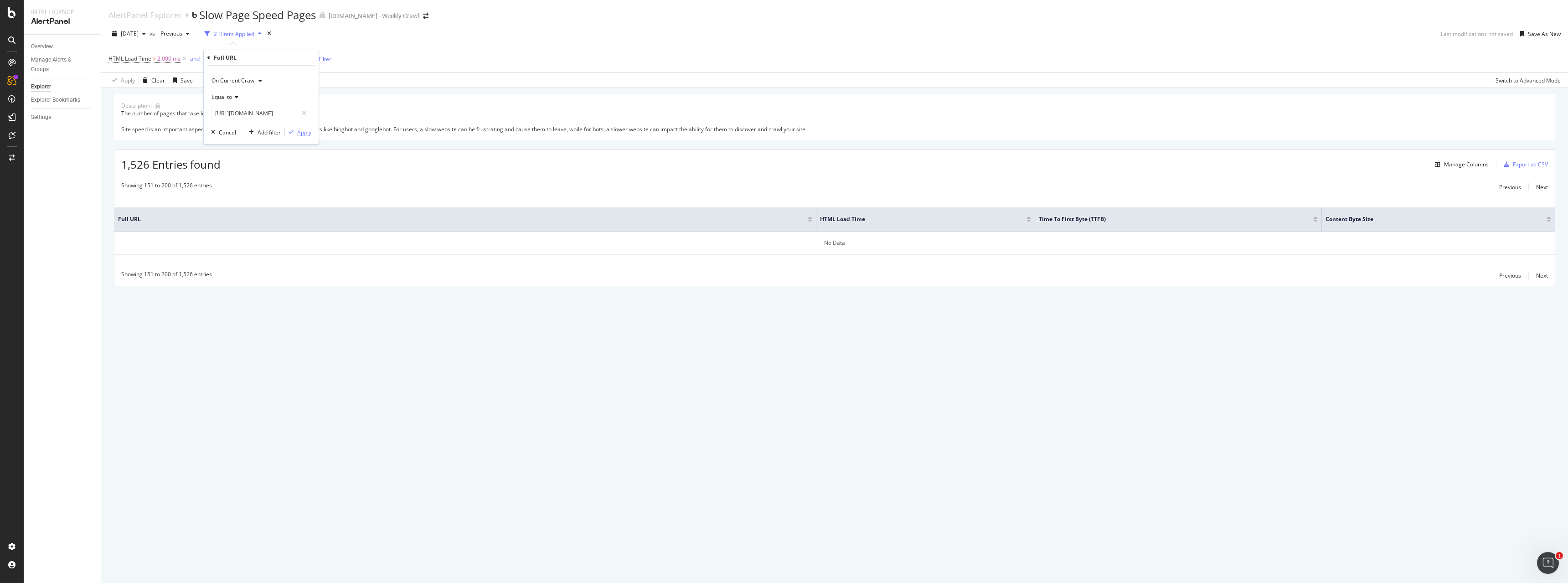 click on "Apply" at bounding box center (304, 132) 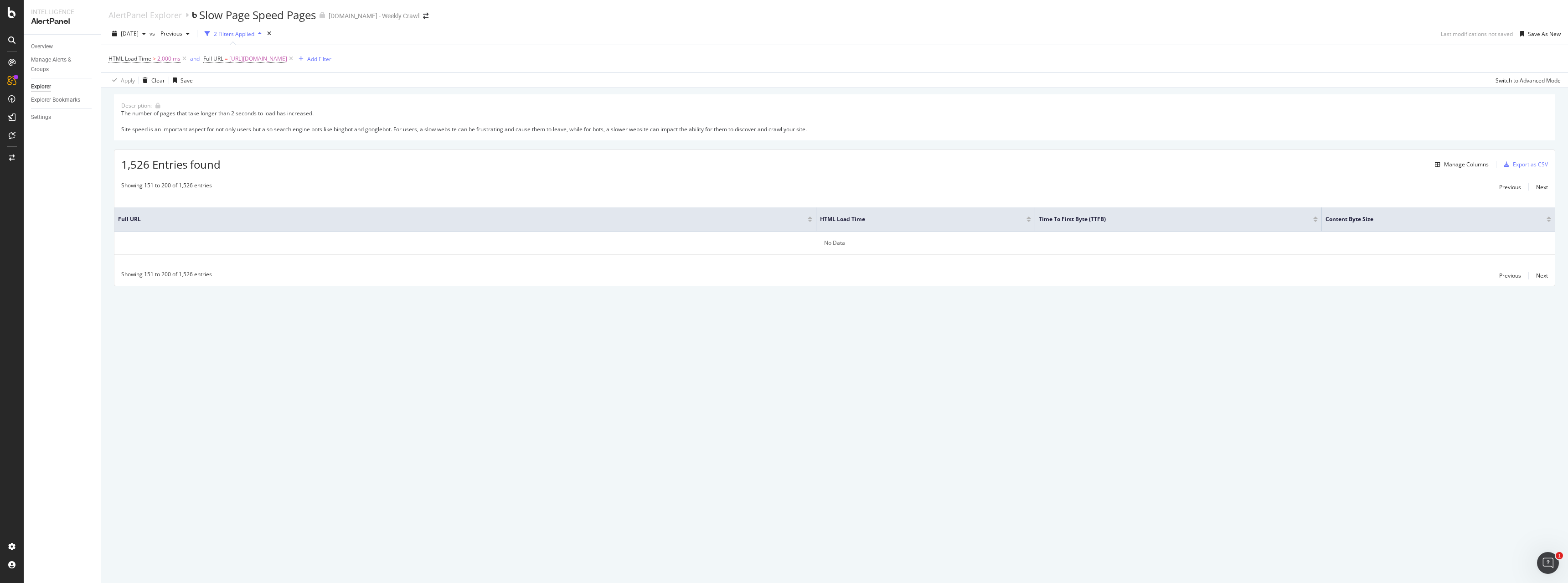 click on "The number of pages that take longer than 2 seconds to load has increased.
Site speed is an important aspect for not only users but also search engine bots like bingbot and googlebot. For users, a slow website can be frustrating and cause them to leave, while for bots, a slower website can impact the ability for them to discover and crawl your site." at bounding box center [835, 121] 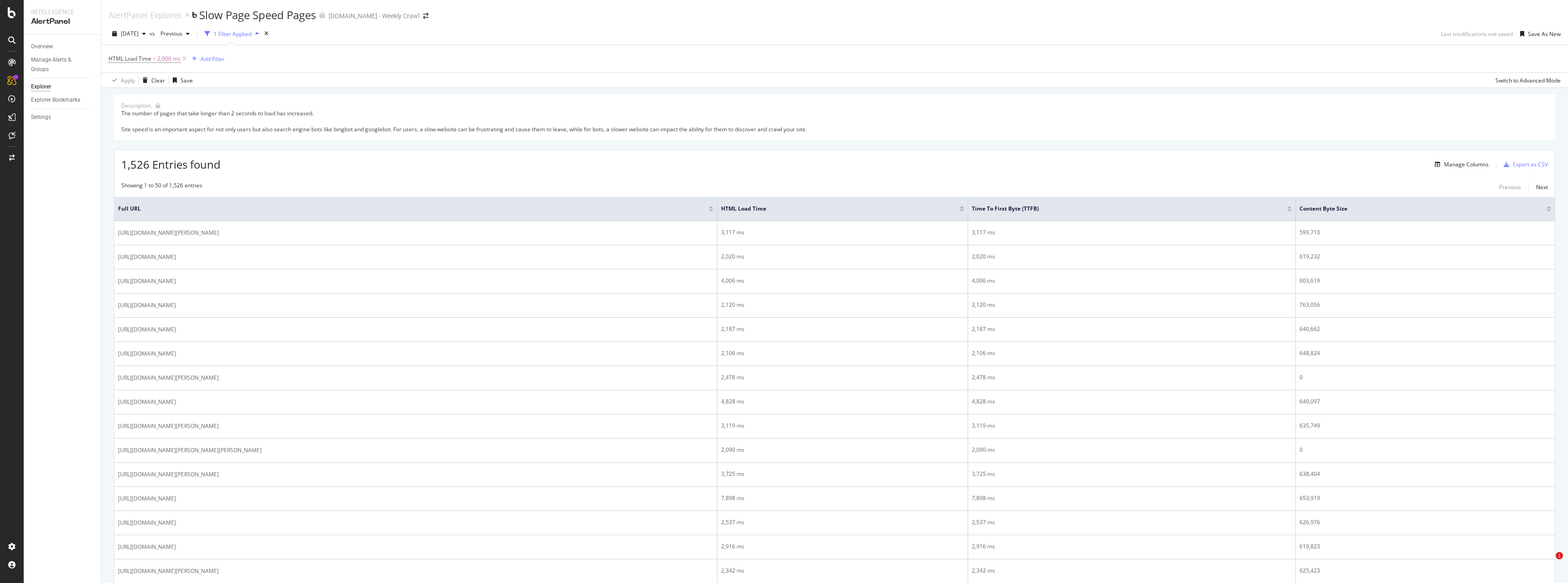 scroll, scrollTop: 0, scrollLeft: 0, axis: both 